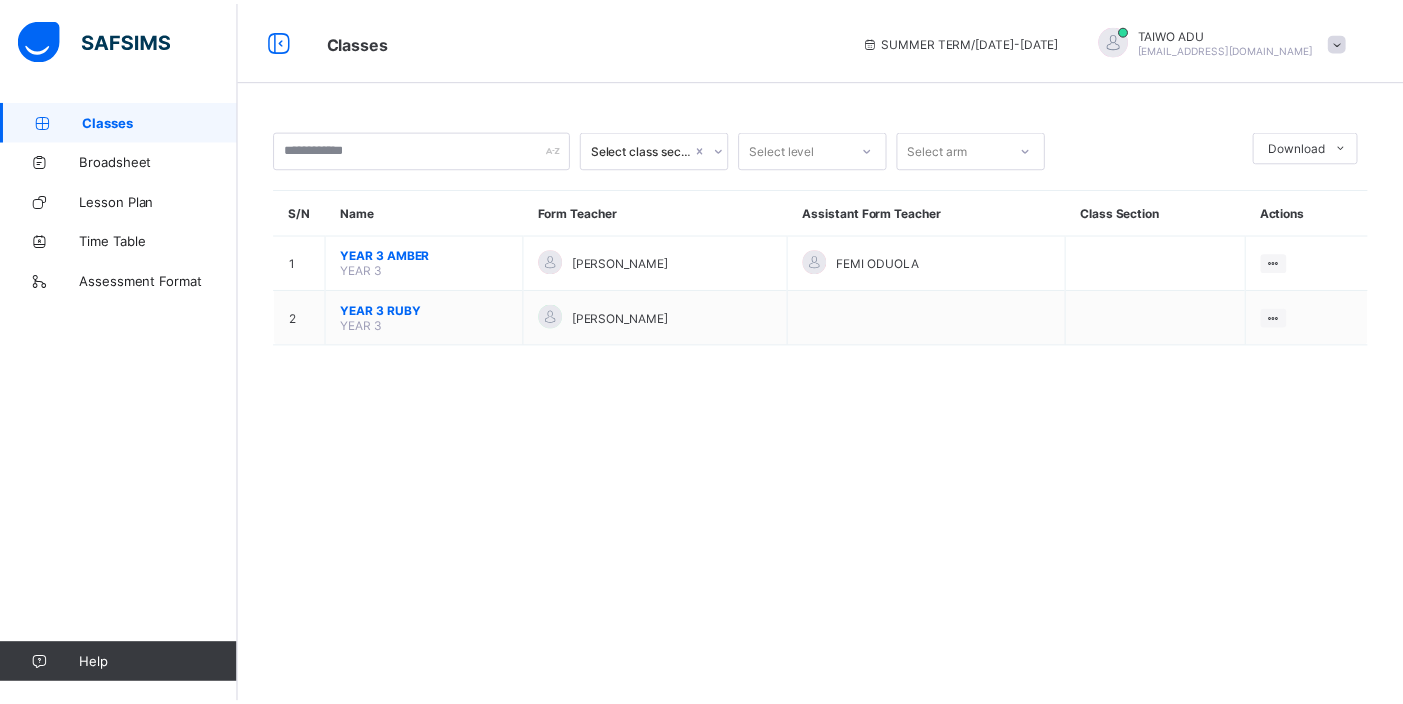 scroll, scrollTop: 0, scrollLeft: 0, axis: both 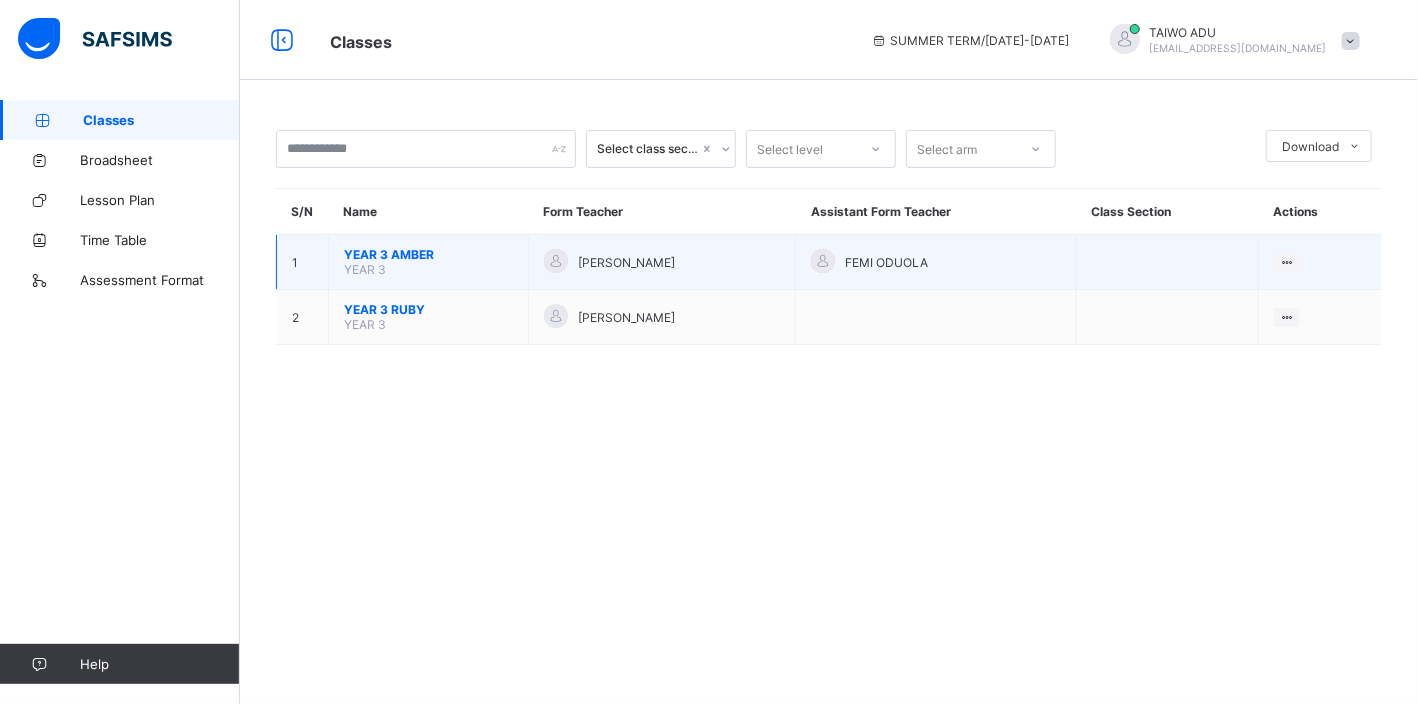click on "YEAR 3    AMBER" at bounding box center (428, 254) 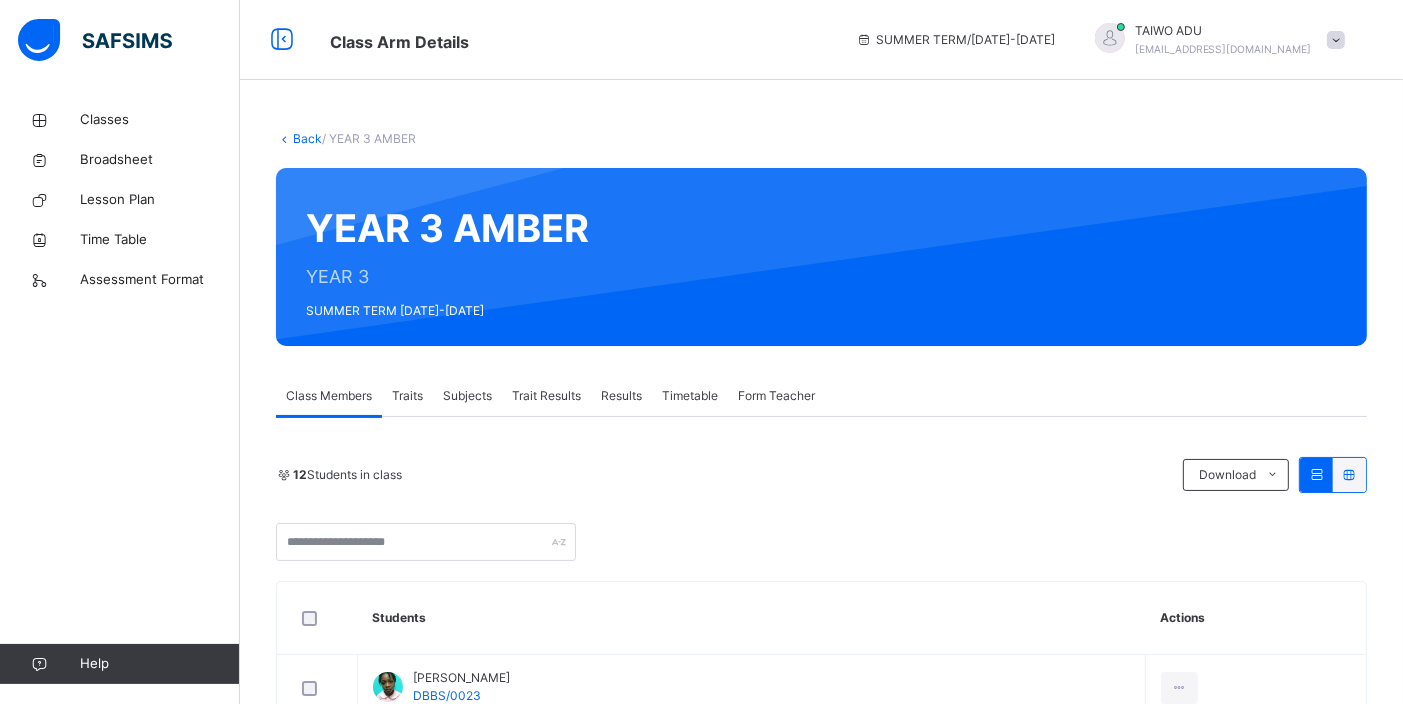 click on "Subjects" at bounding box center [467, 396] 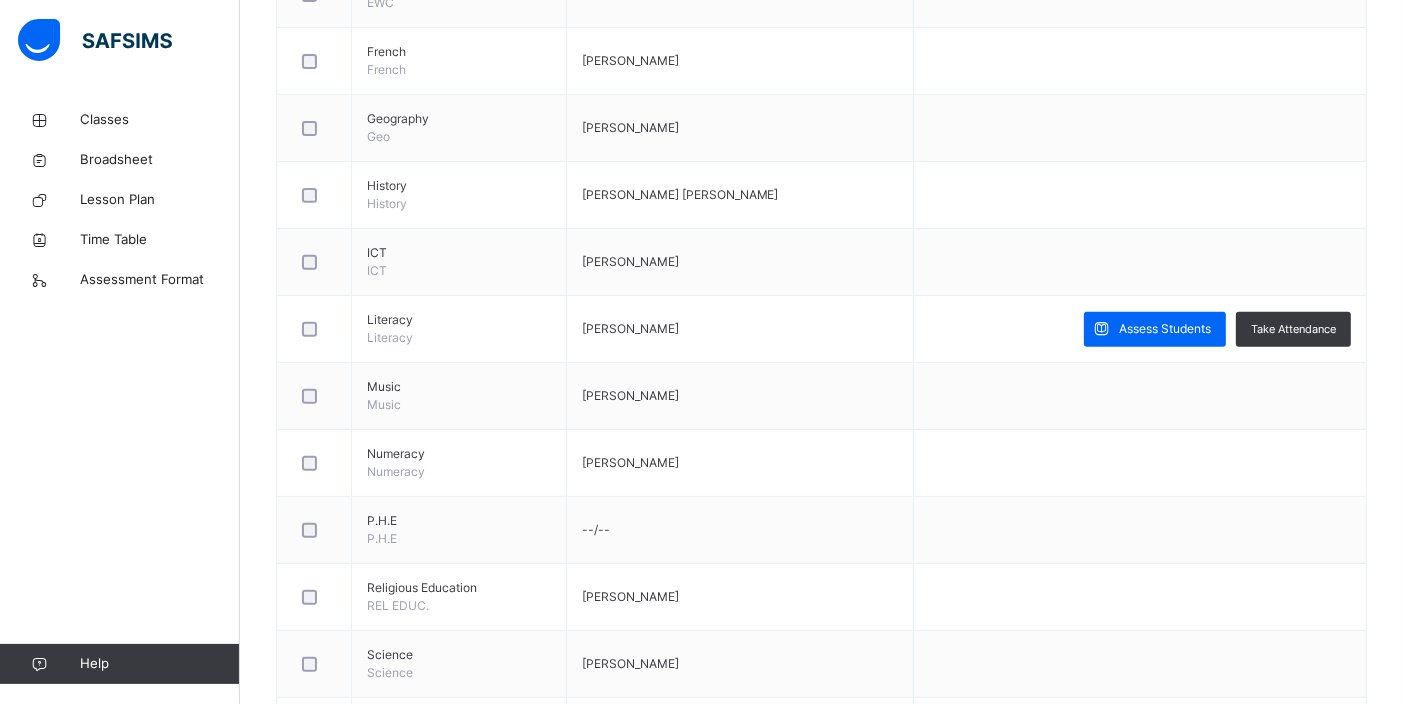scroll, scrollTop: 700, scrollLeft: 0, axis: vertical 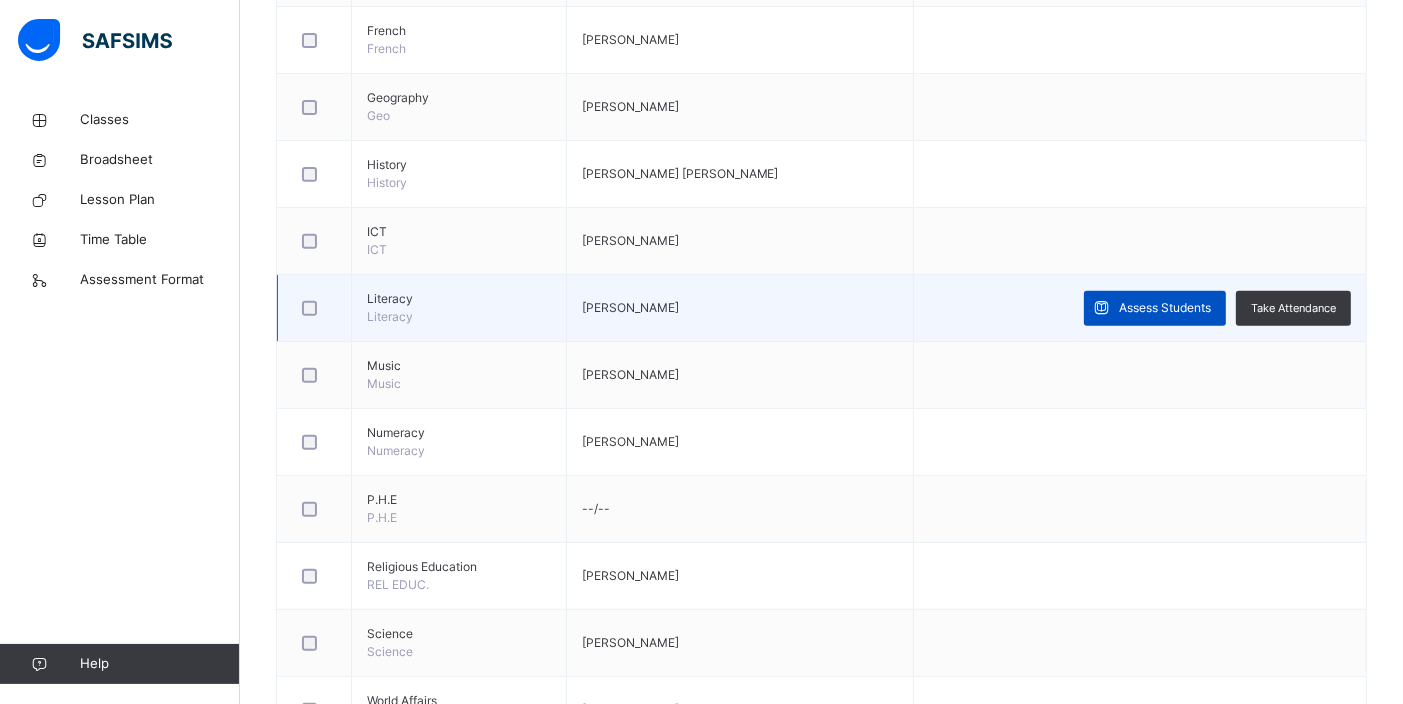 click on "Assess Students" at bounding box center (1155, 308) 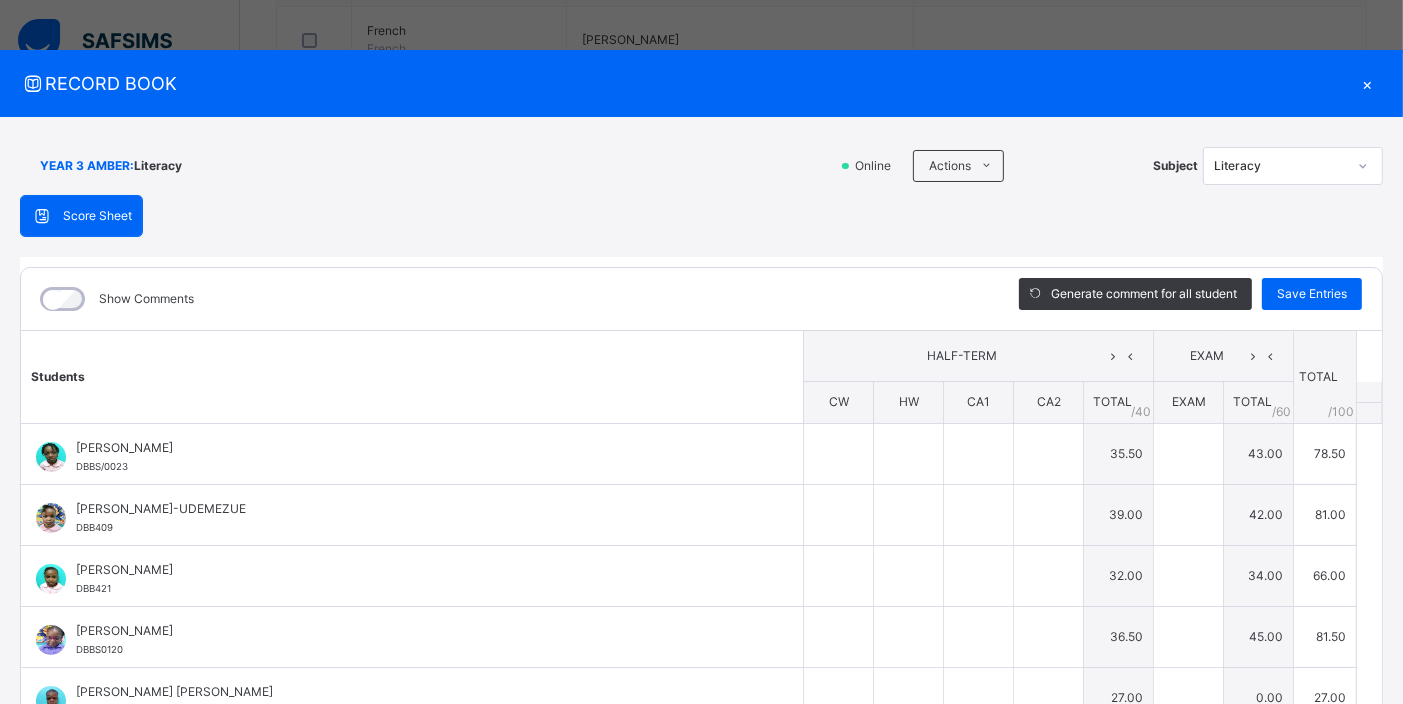 type on "**" 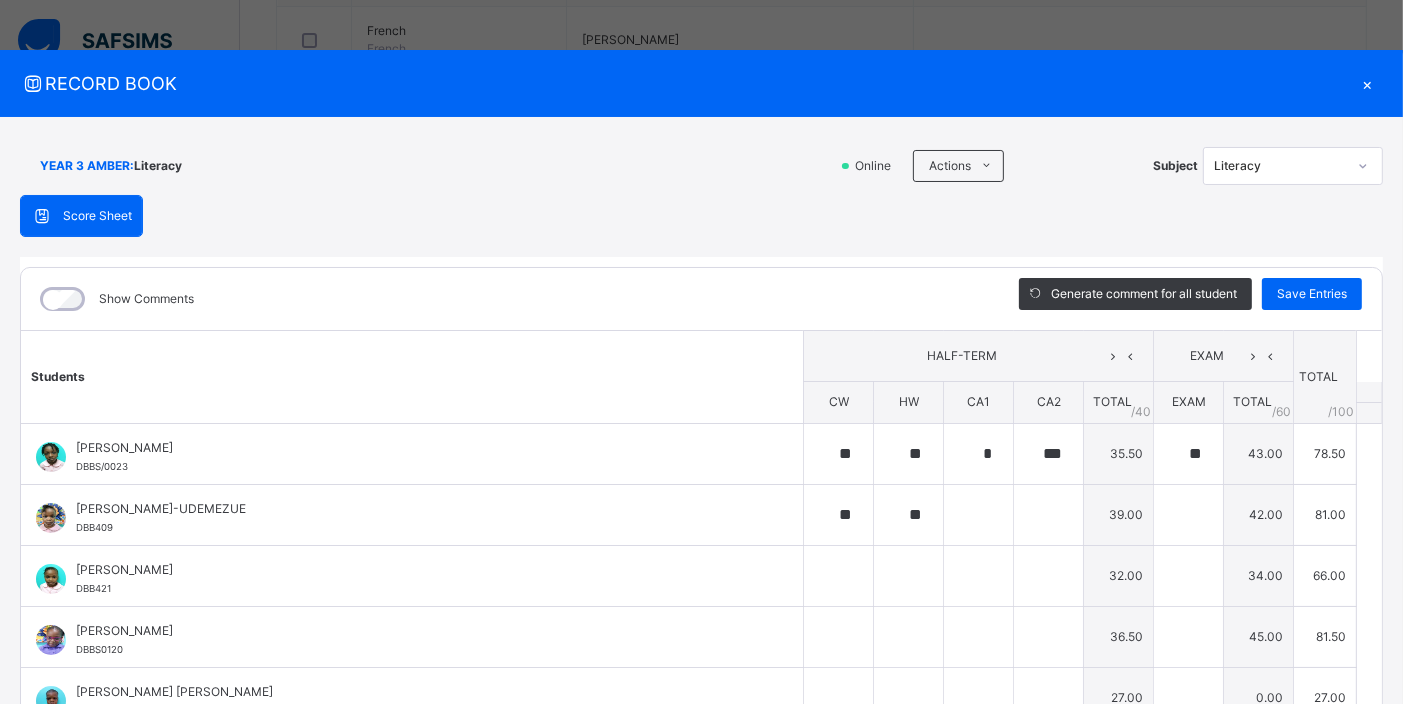 type on "**" 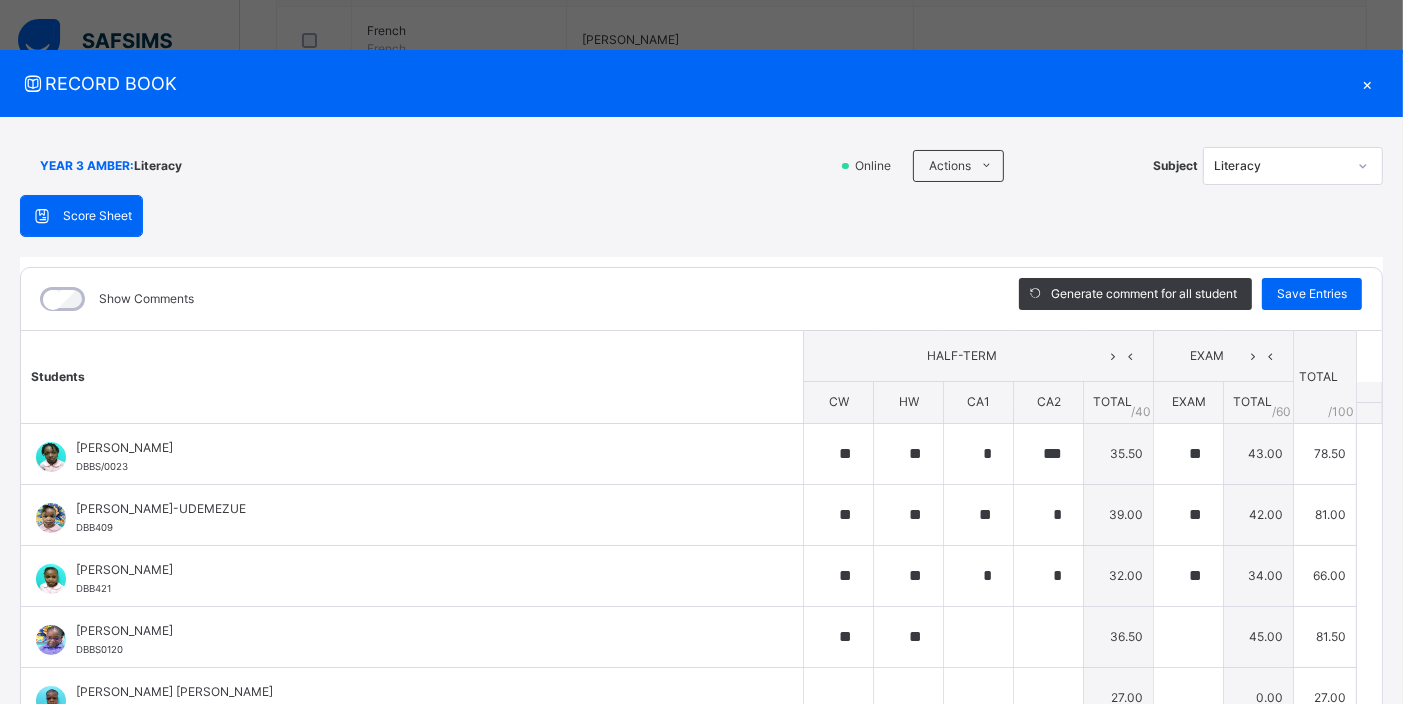 type on "**" 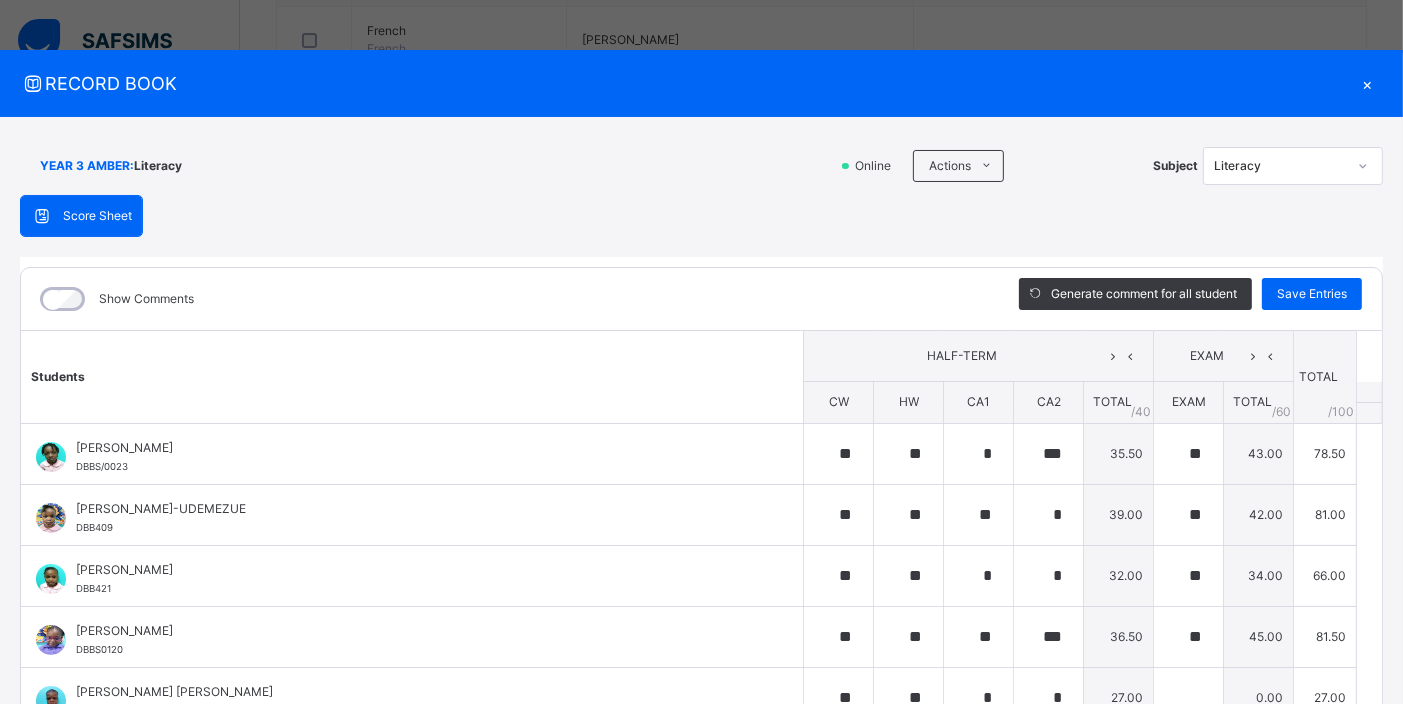 type on "**" 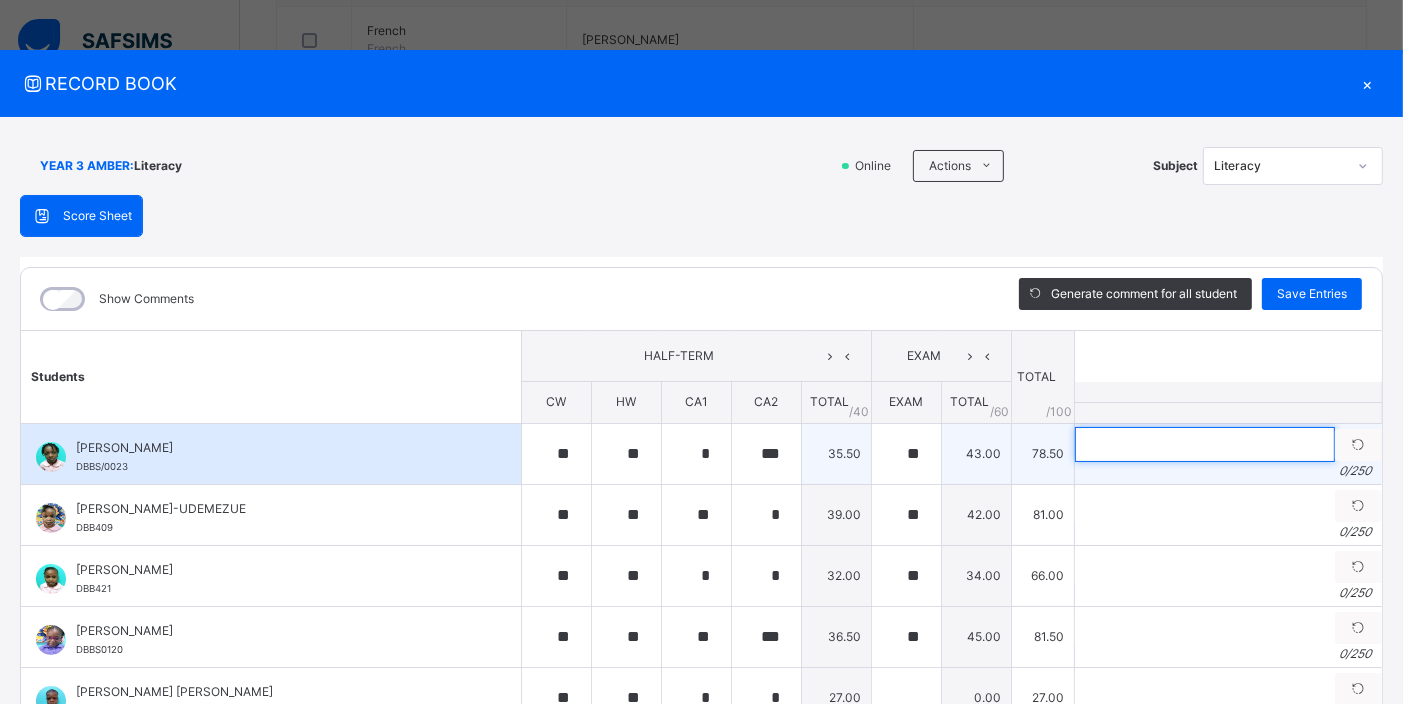 click at bounding box center (1205, 444) 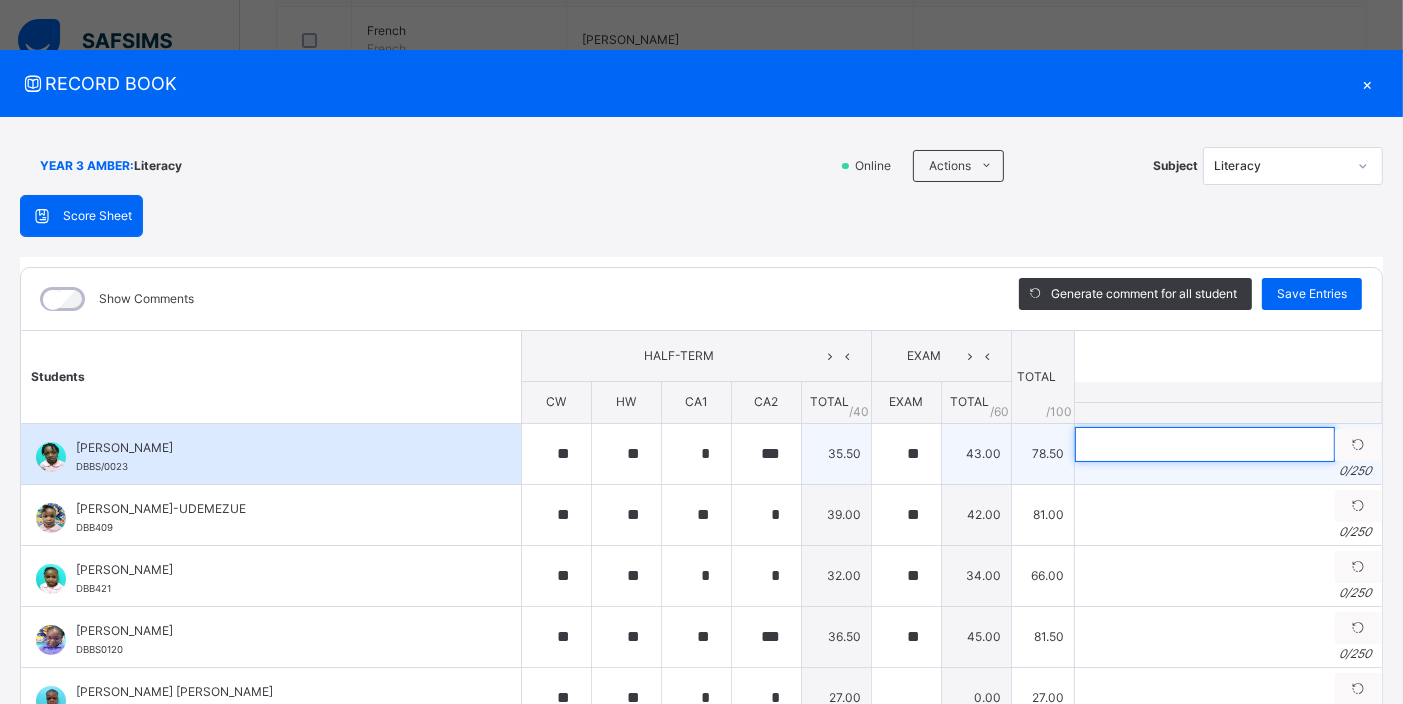 paste on "**********" 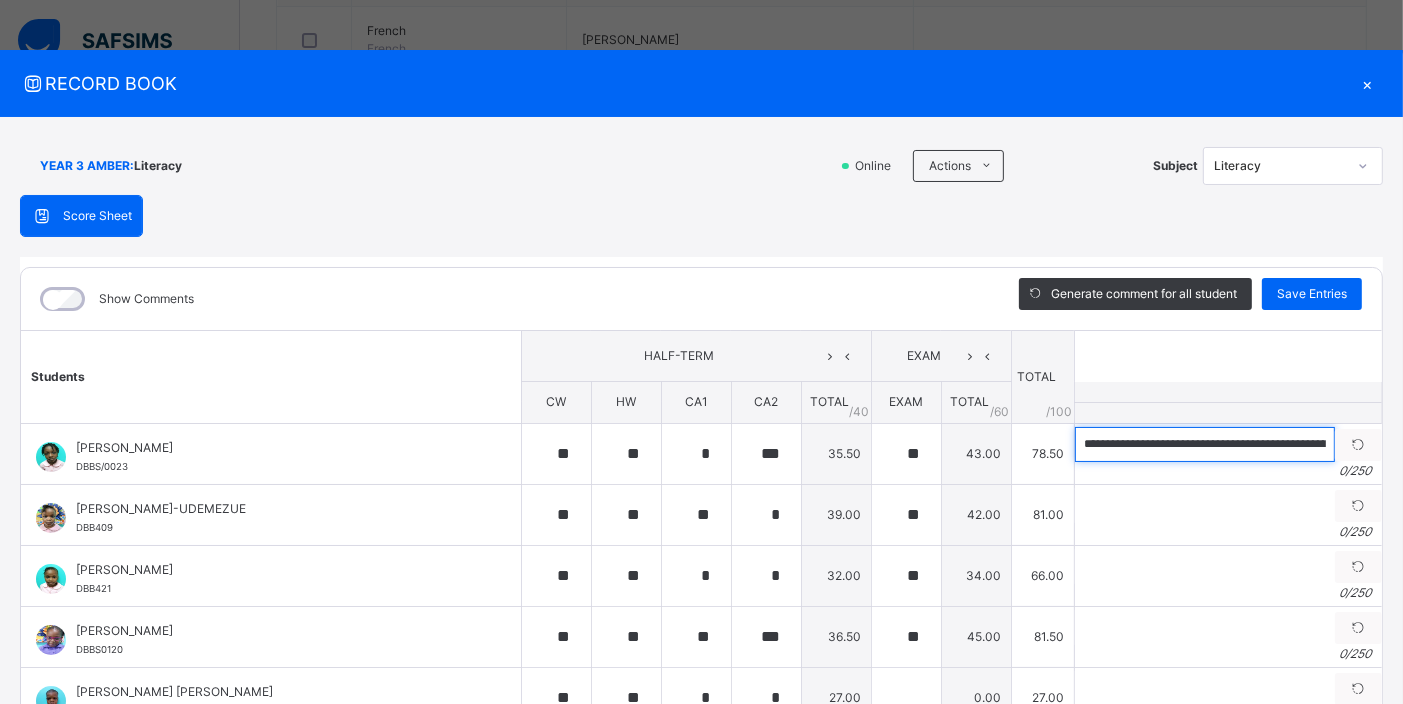 scroll, scrollTop: 0, scrollLeft: 923, axis: horizontal 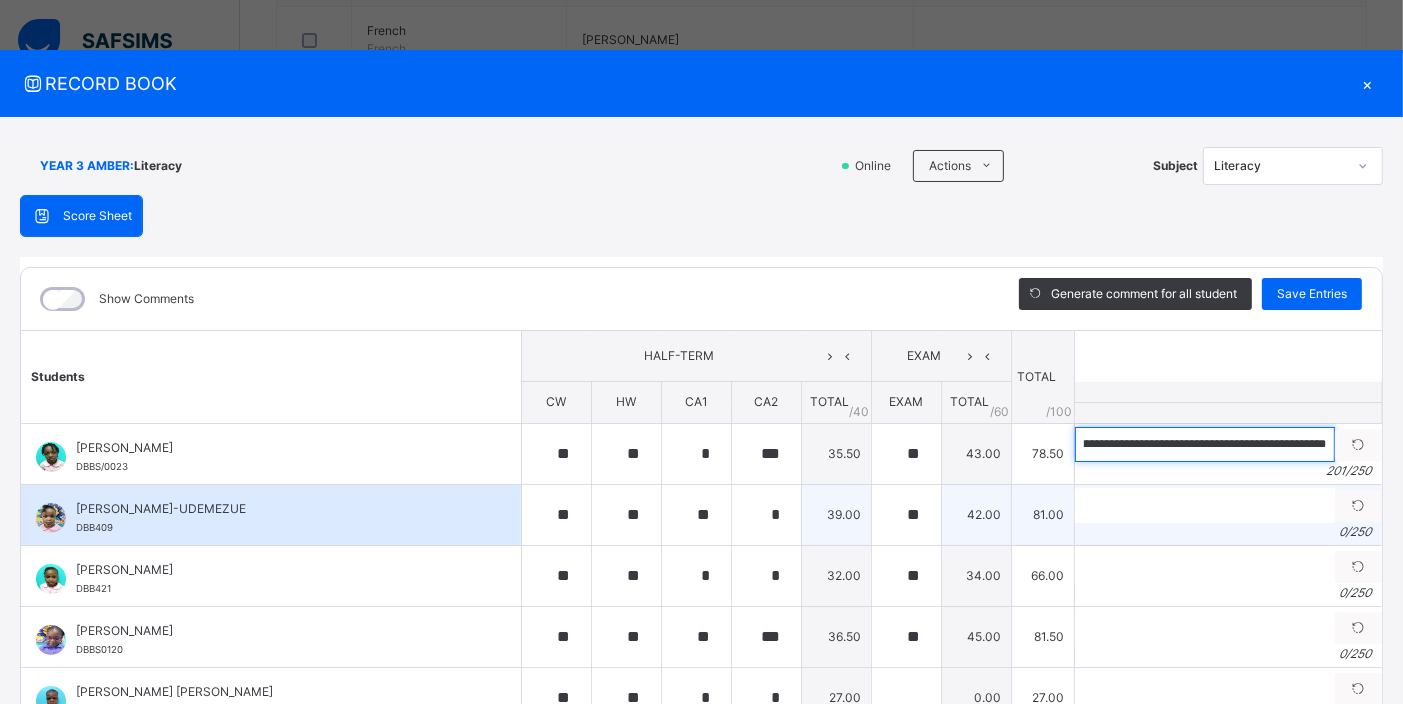 type on "**********" 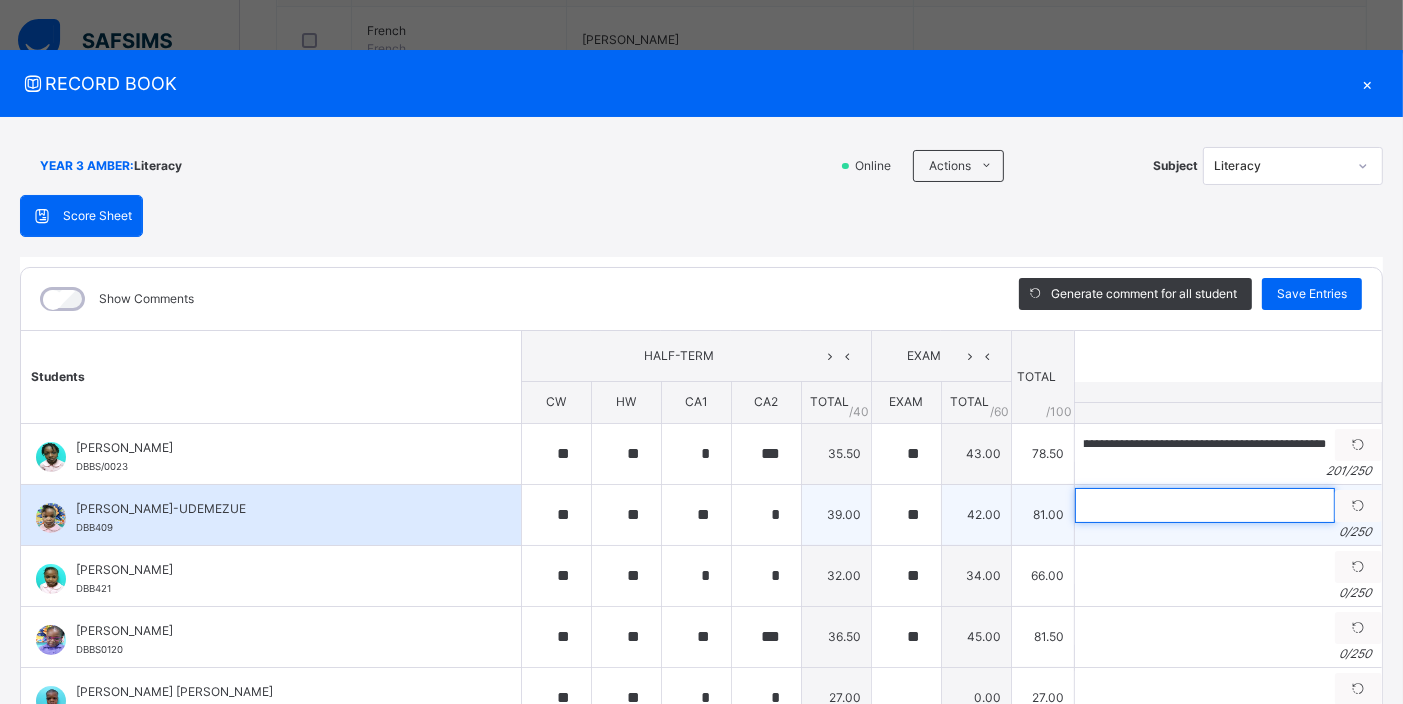 click at bounding box center (1205, 505) 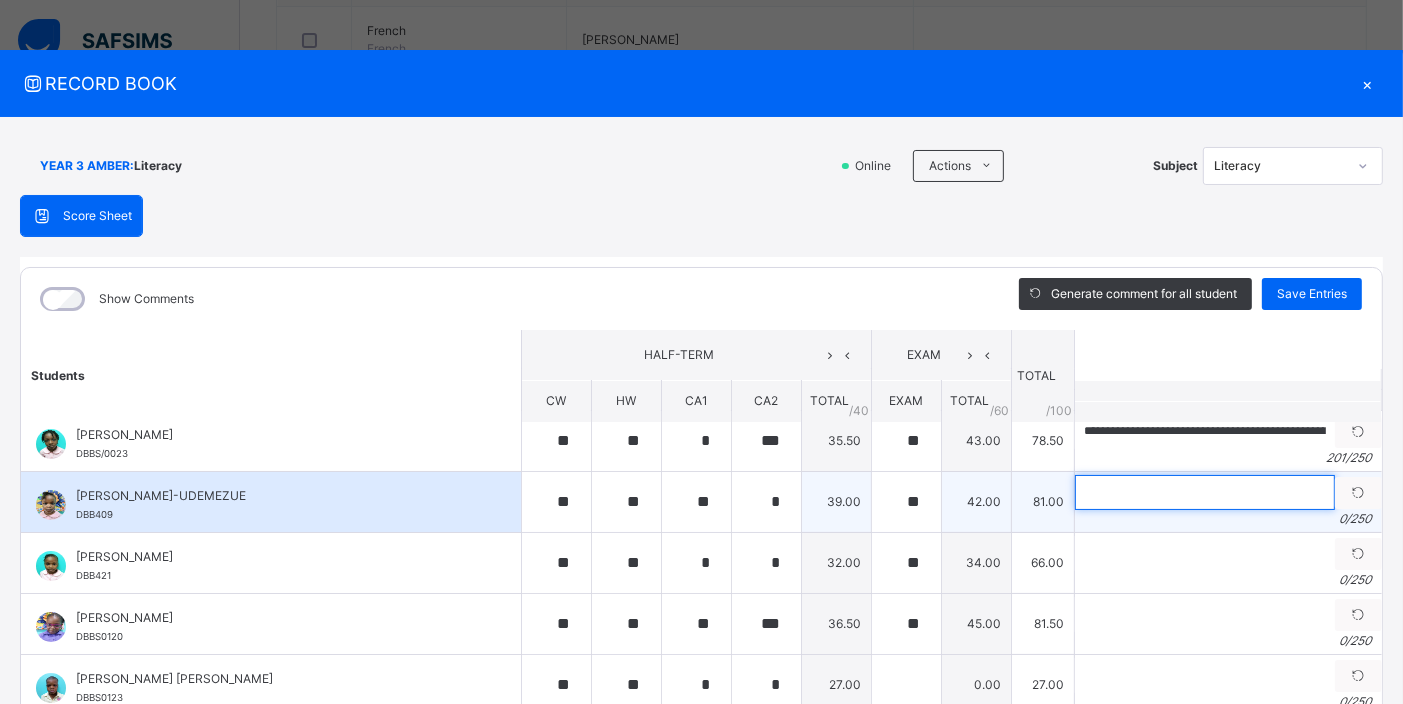 scroll, scrollTop: 0, scrollLeft: 0, axis: both 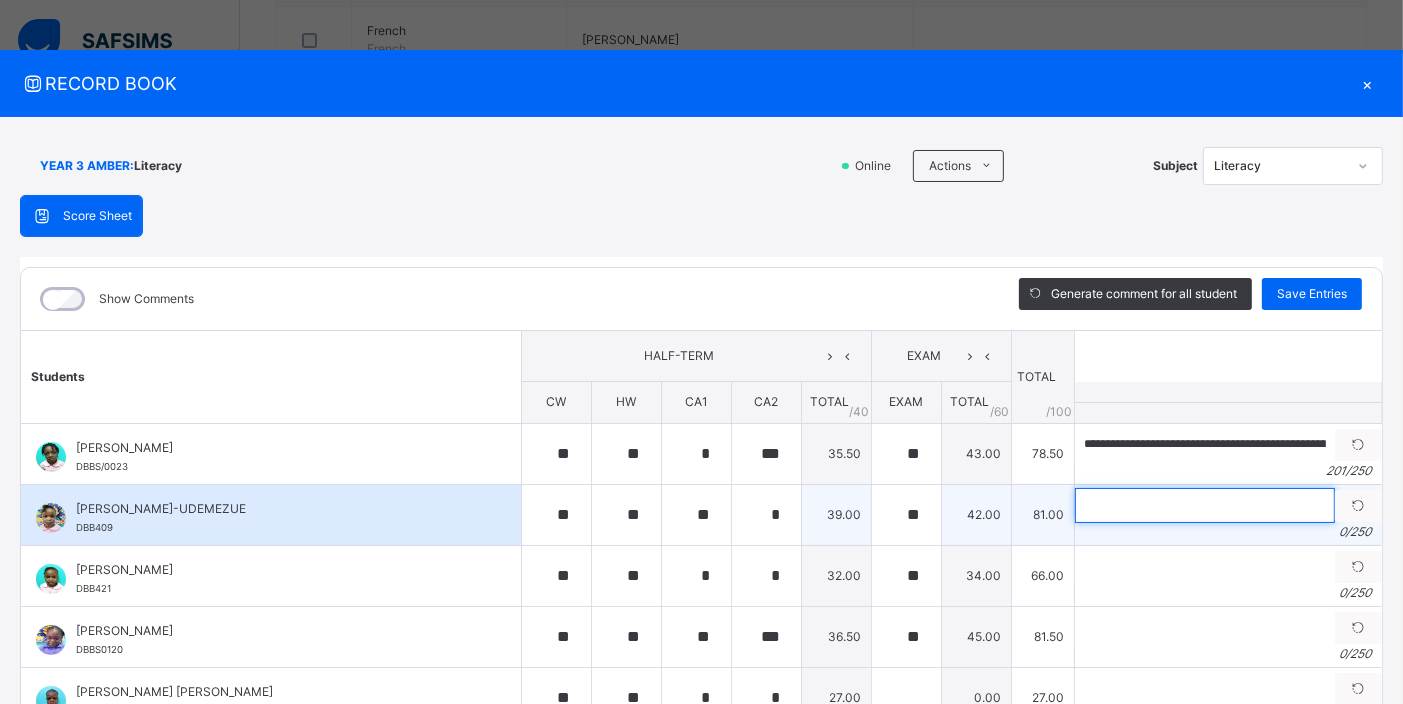 paste on "**********" 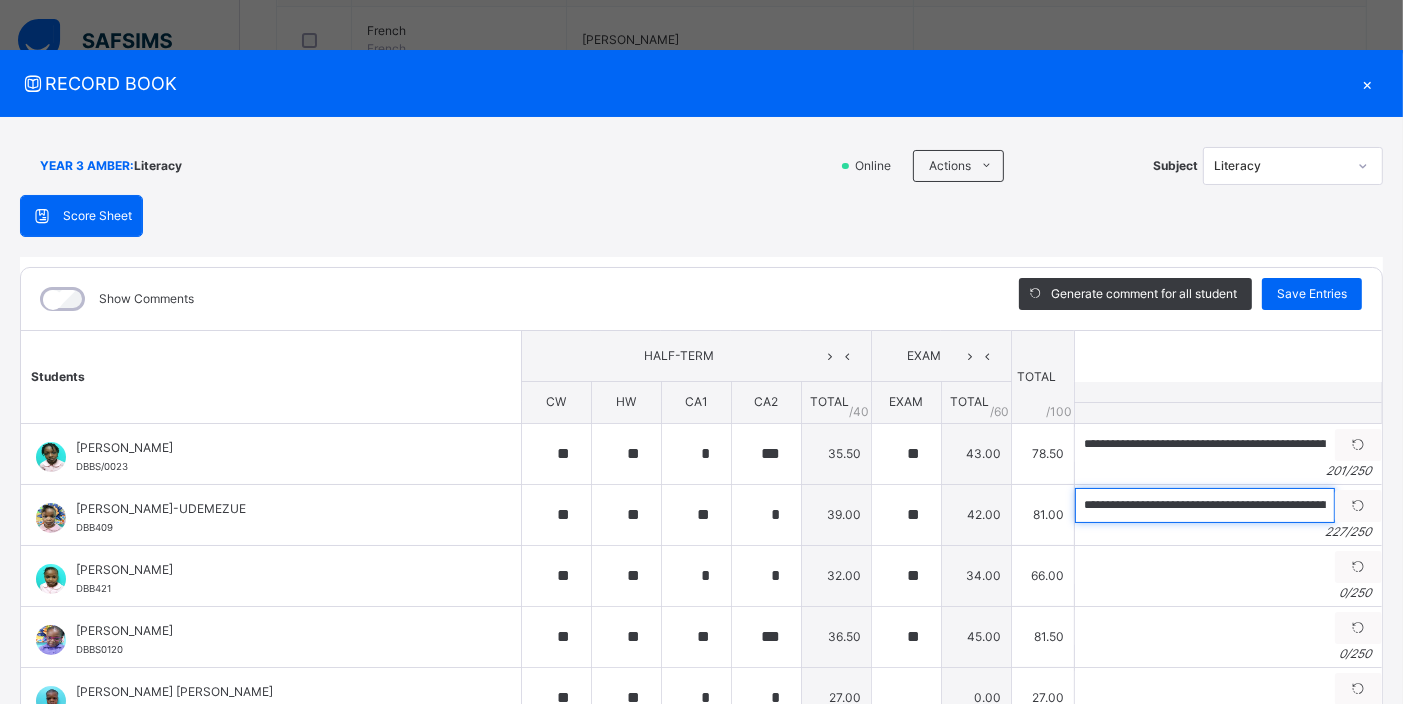 scroll, scrollTop: 0, scrollLeft: 1072, axis: horizontal 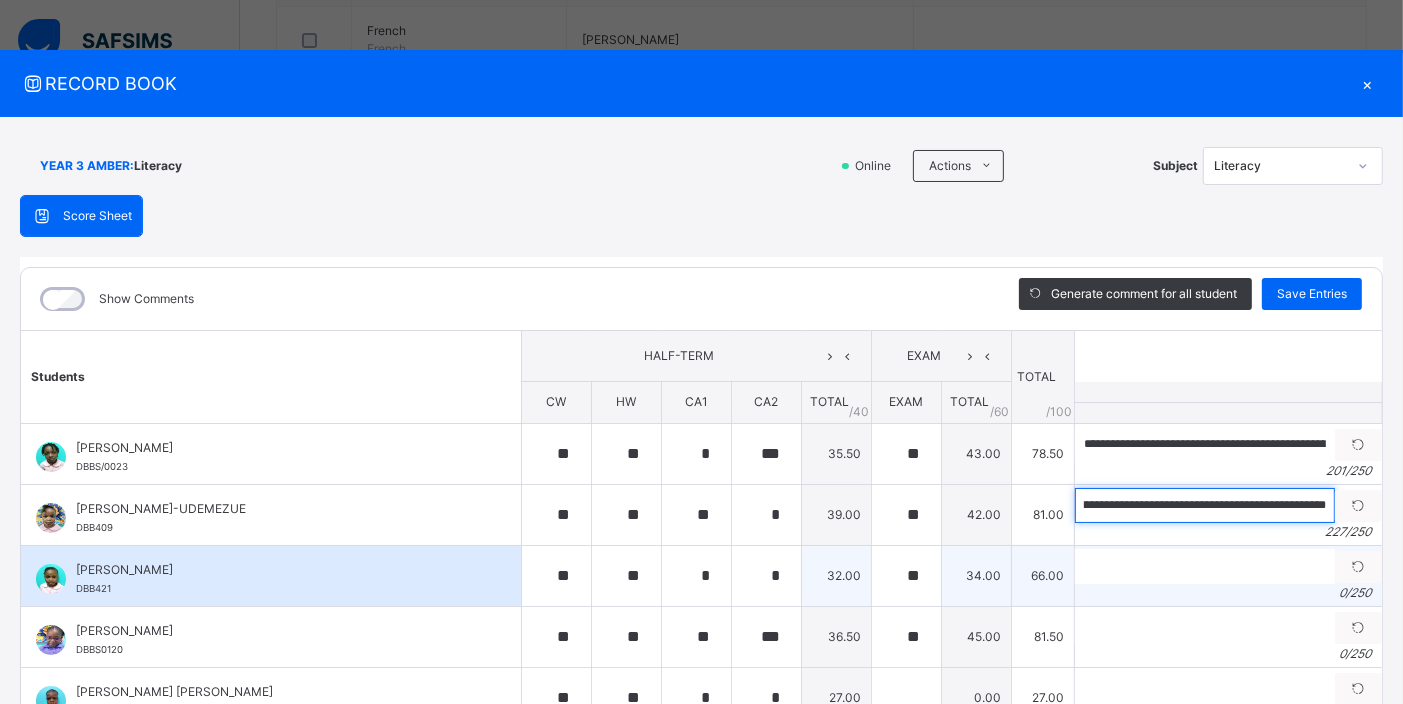 type on "**********" 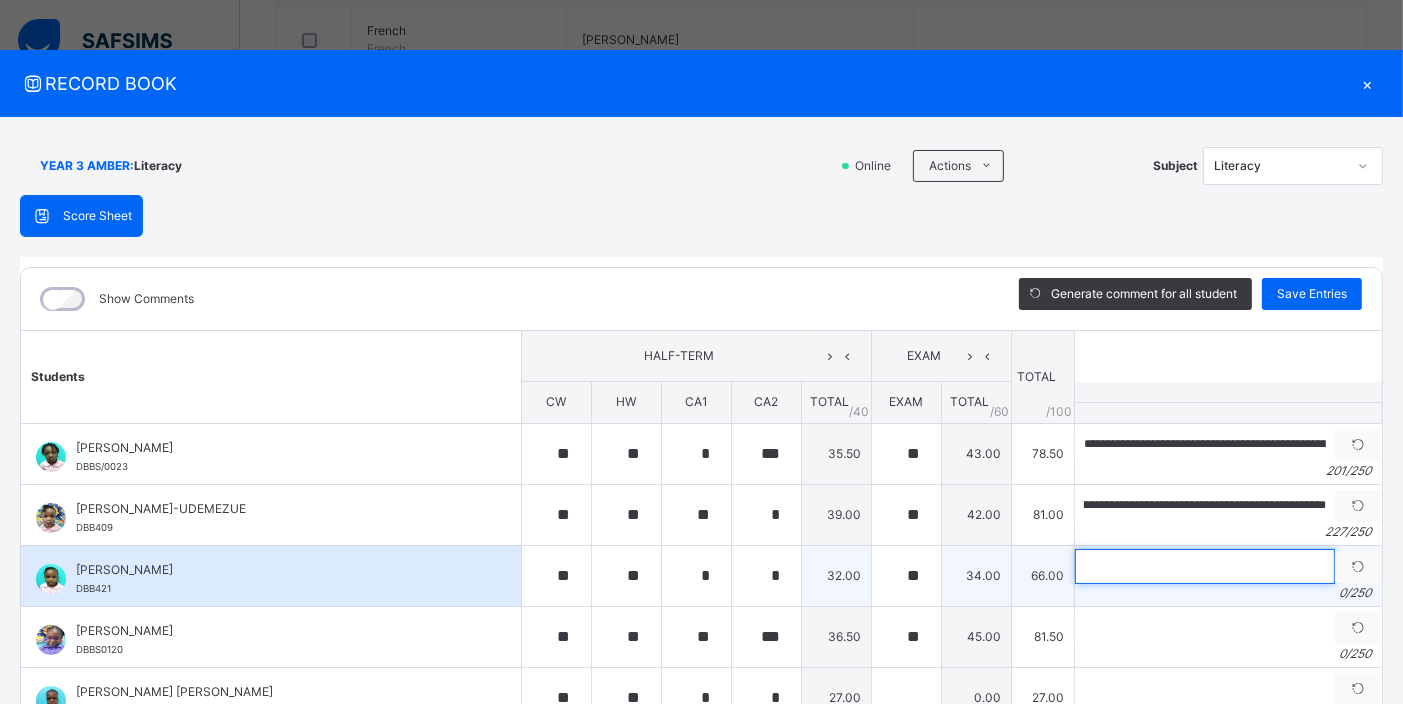 click at bounding box center [1205, 566] 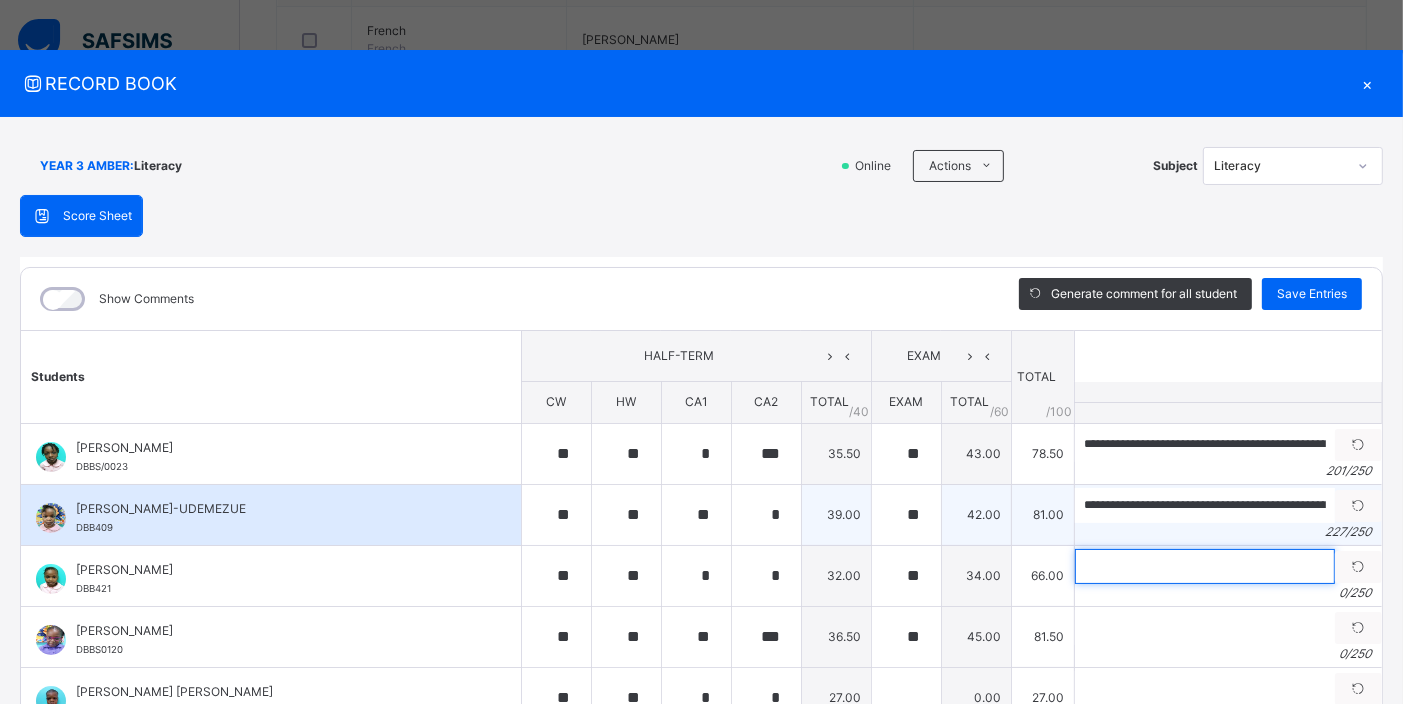 scroll, scrollTop: 100, scrollLeft: 0, axis: vertical 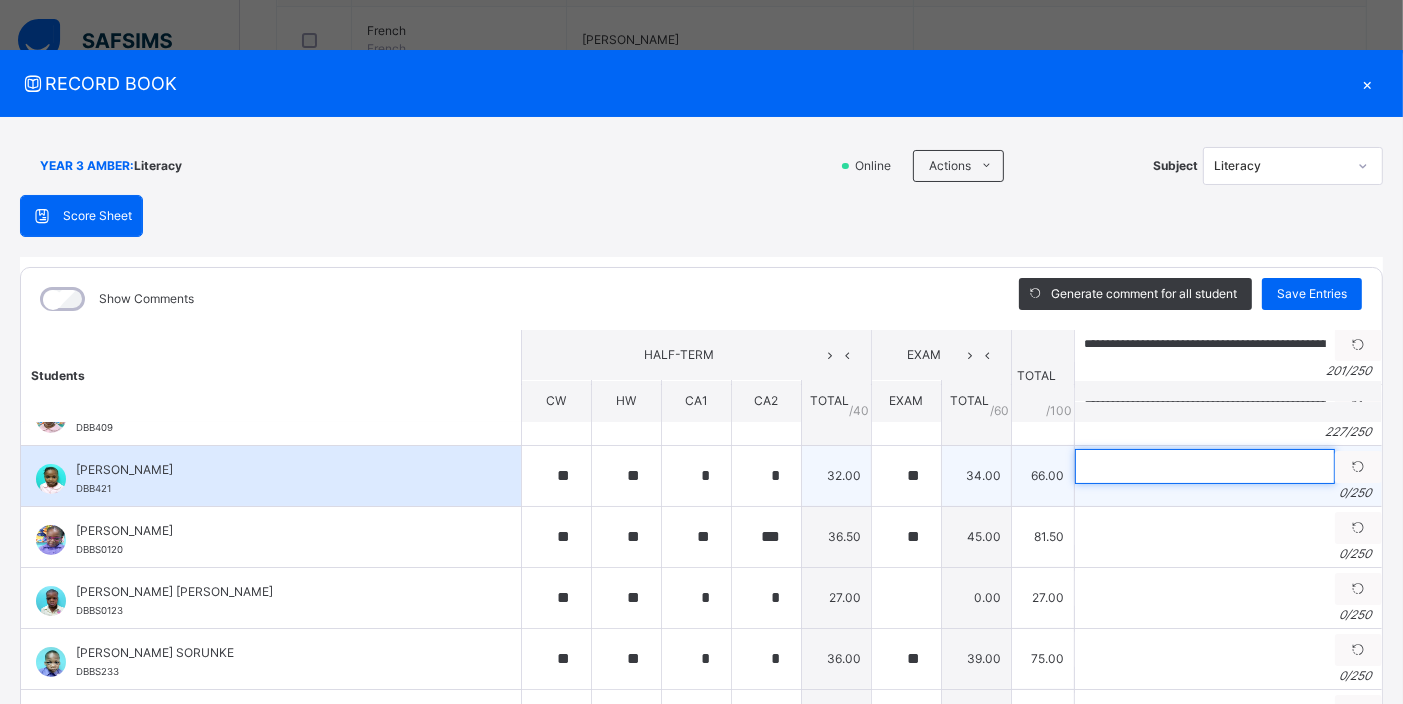 paste on "**********" 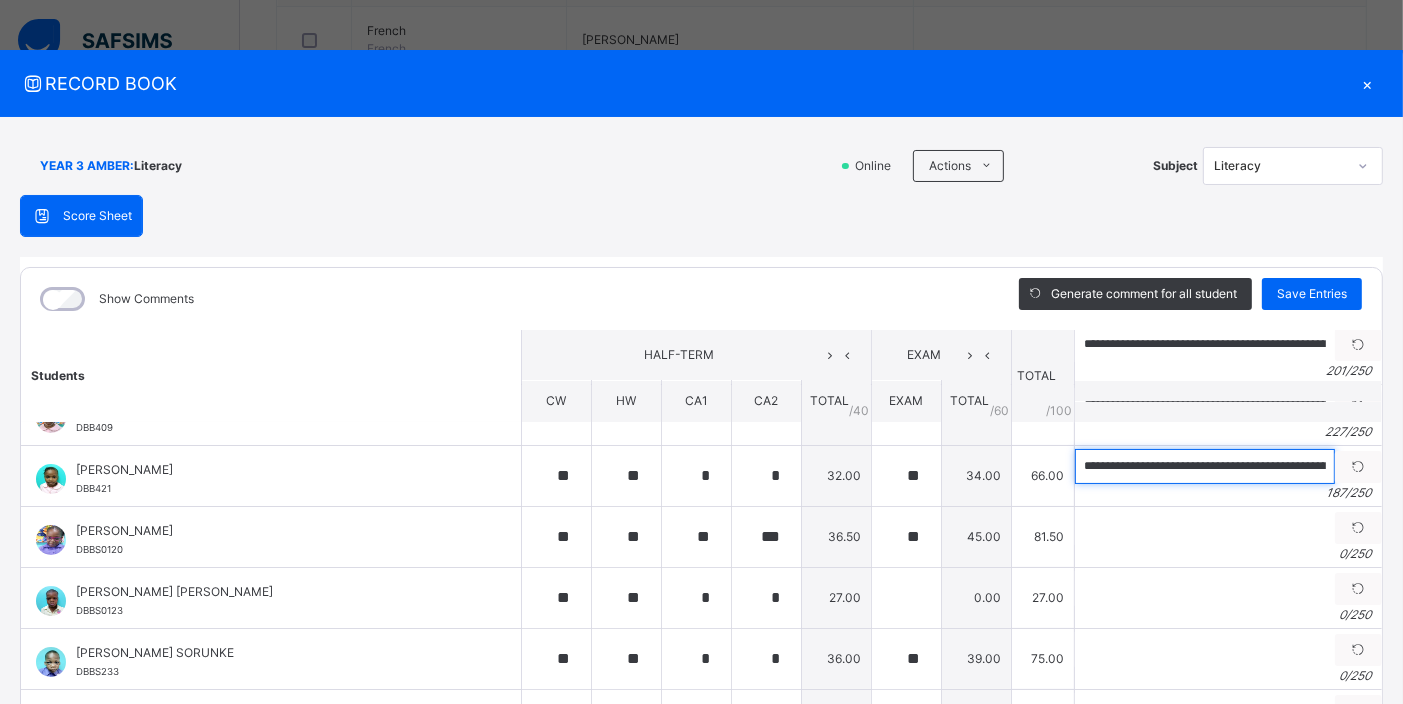 scroll, scrollTop: 0, scrollLeft: 796, axis: horizontal 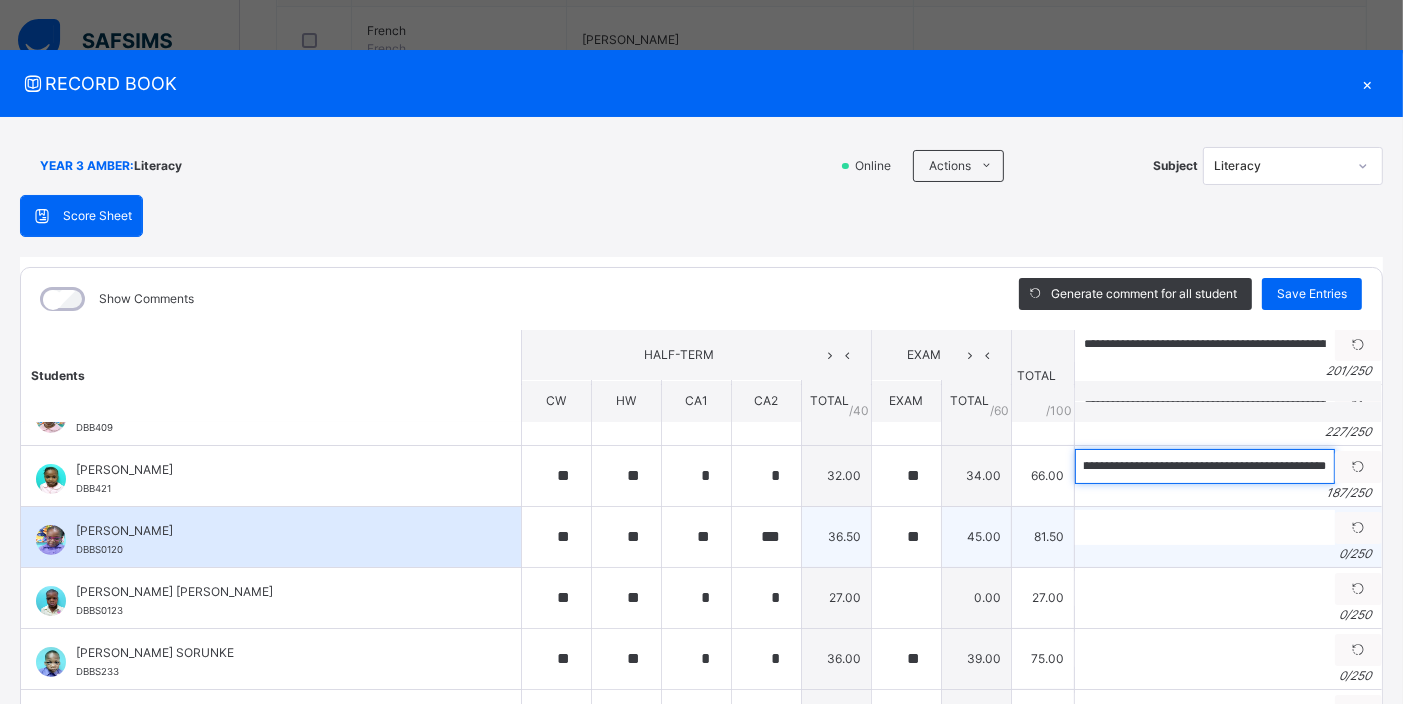 type on "**********" 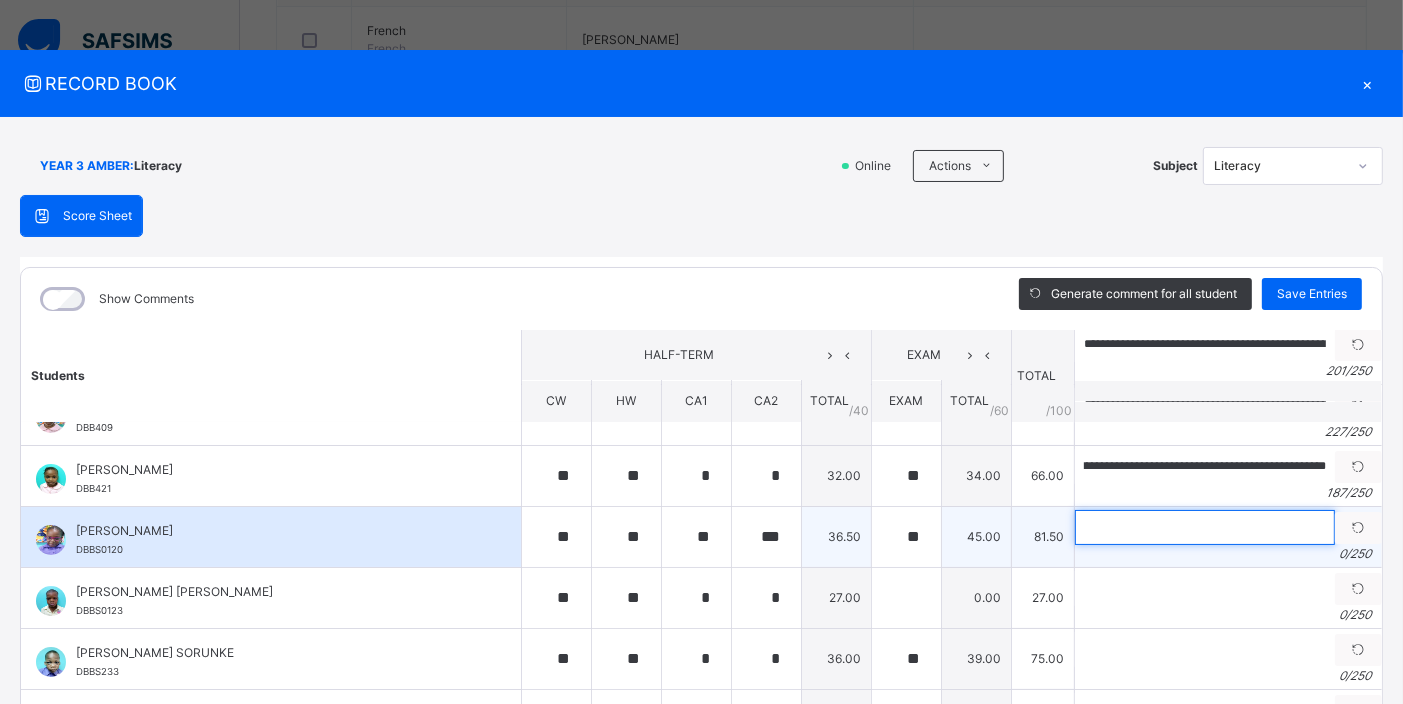 click at bounding box center [1205, 527] 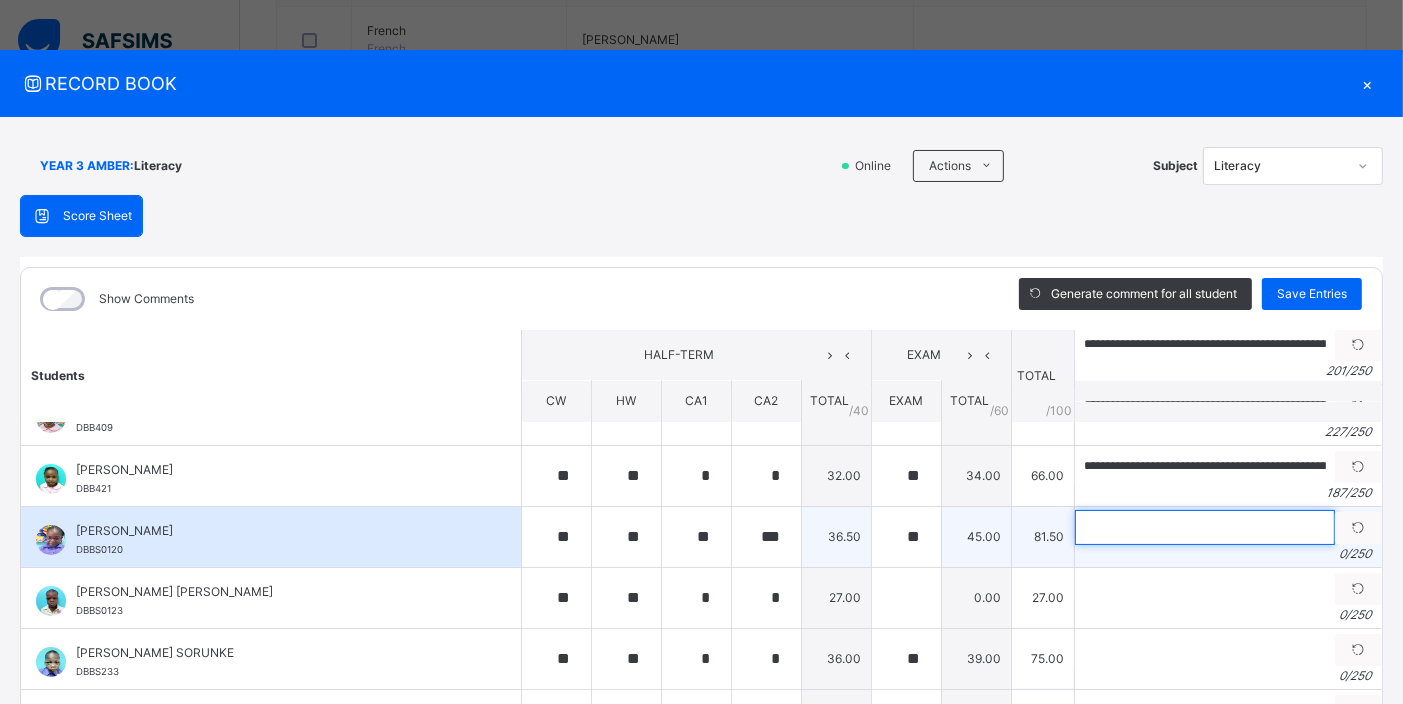 paste on "**********" 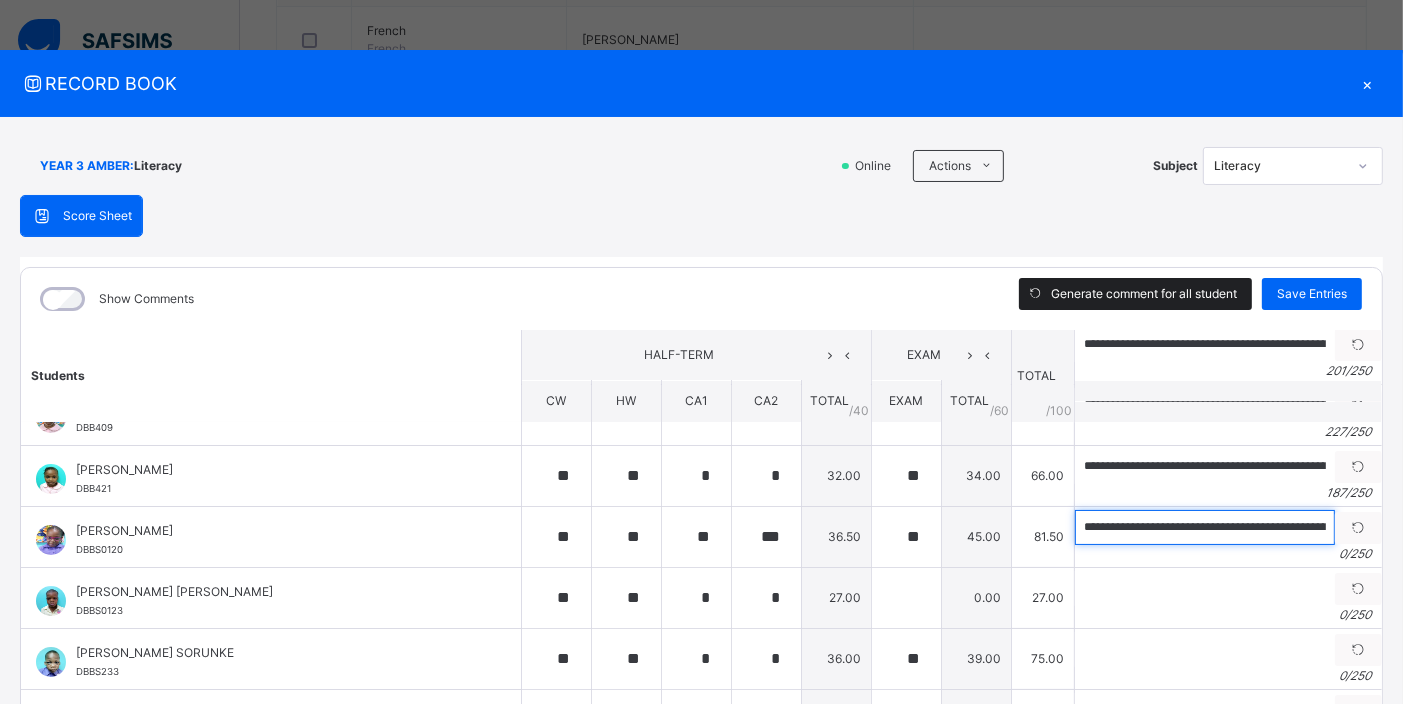 scroll, scrollTop: 0, scrollLeft: 692, axis: horizontal 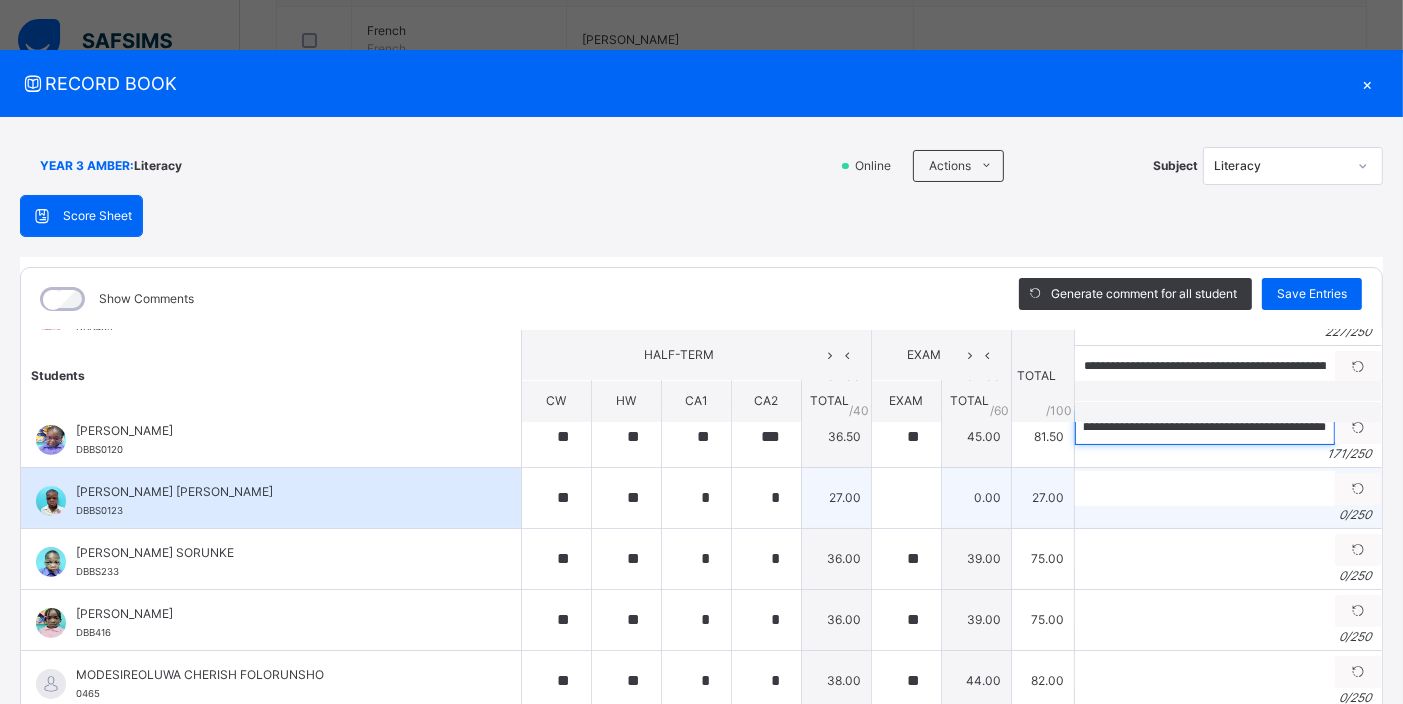 type on "**********" 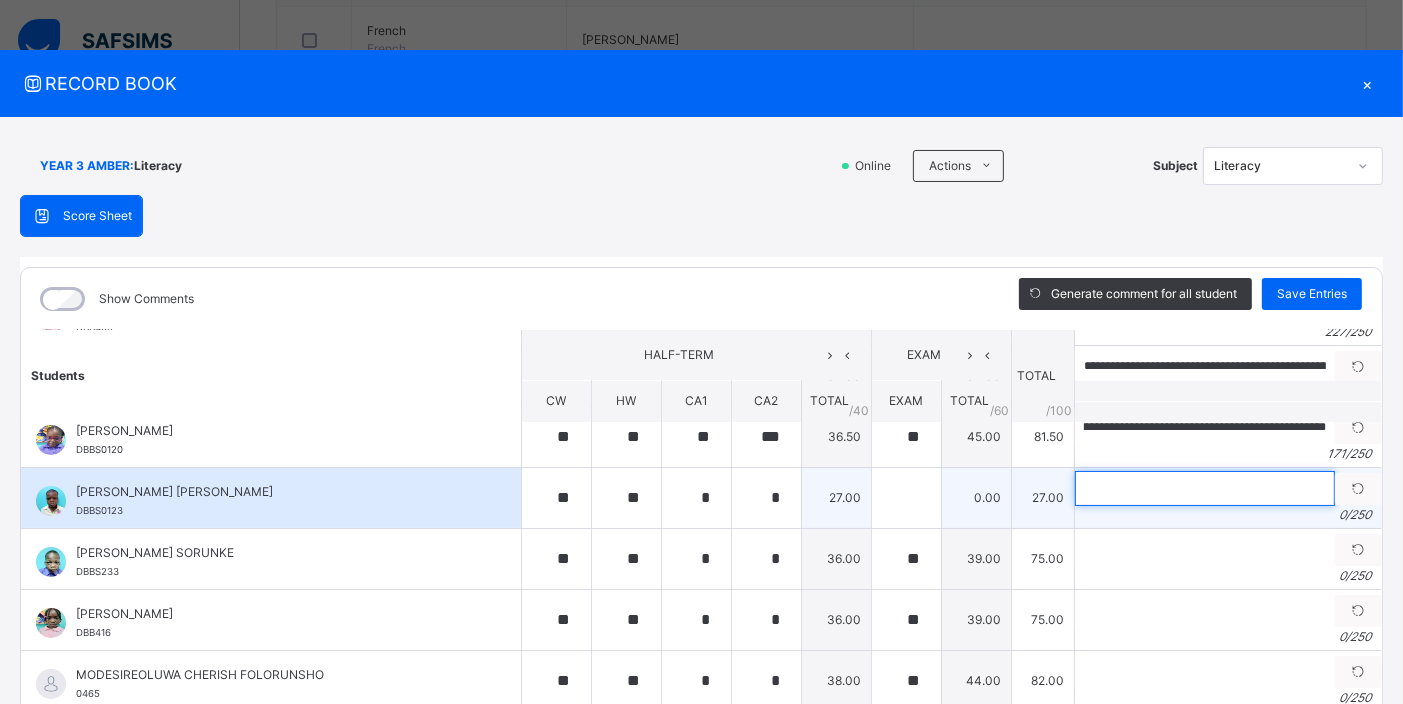 click at bounding box center (1205, 488) 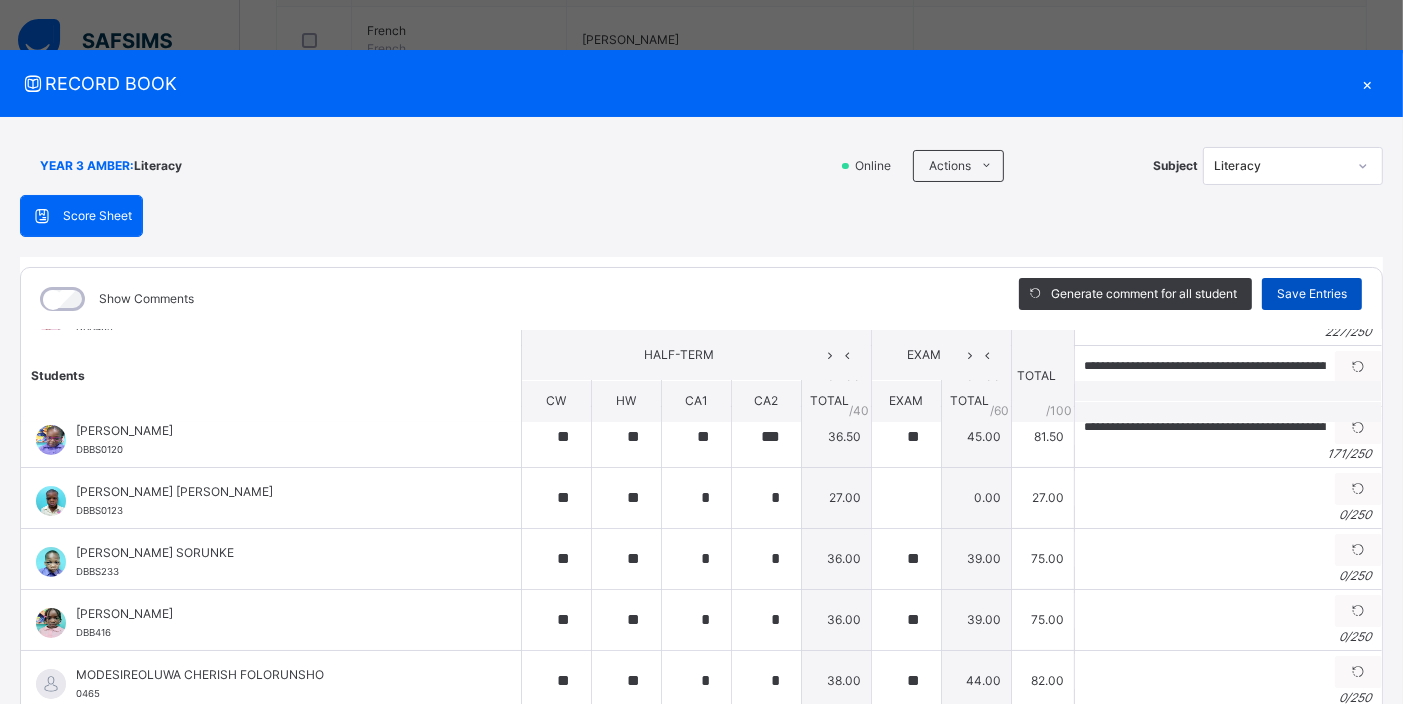 click on "Save Entries" at bounding box center (1312, 294) 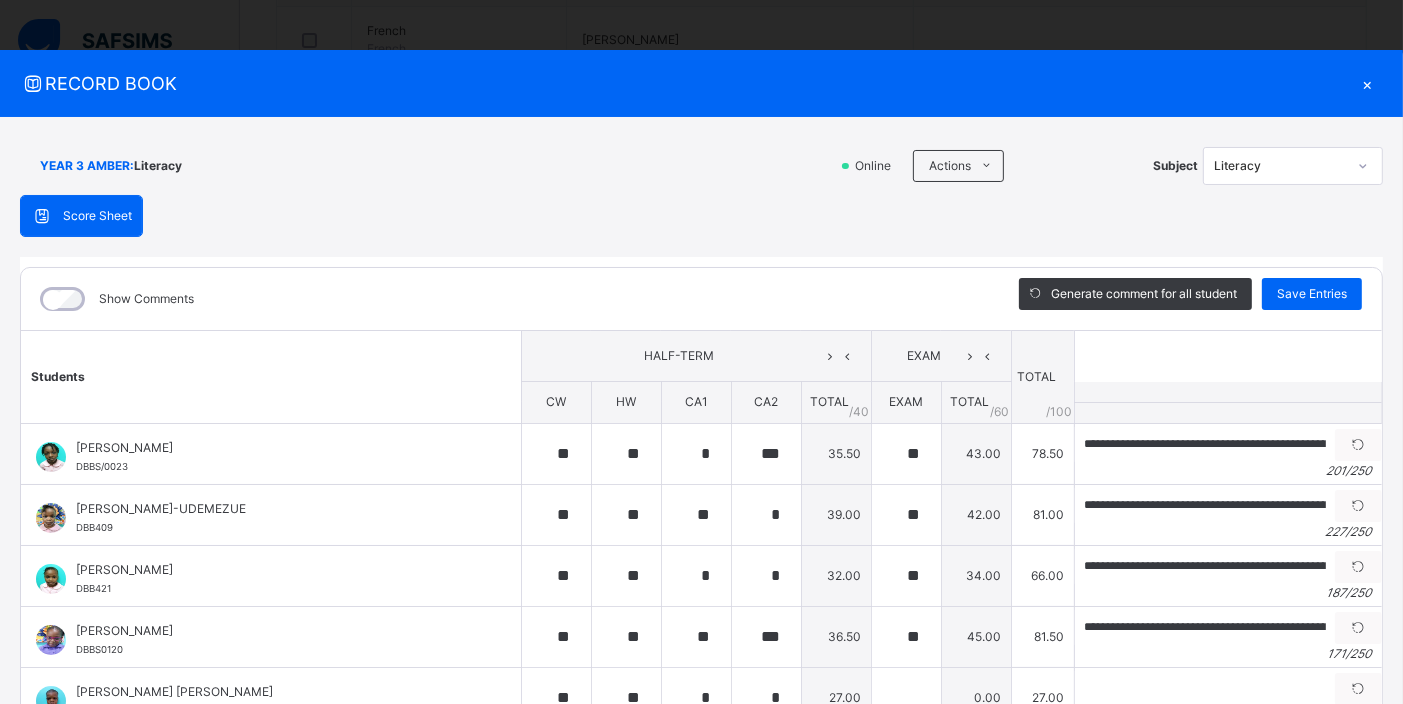 scroll, scrollTop: 206, scrollLeft: 0, axis: vertical 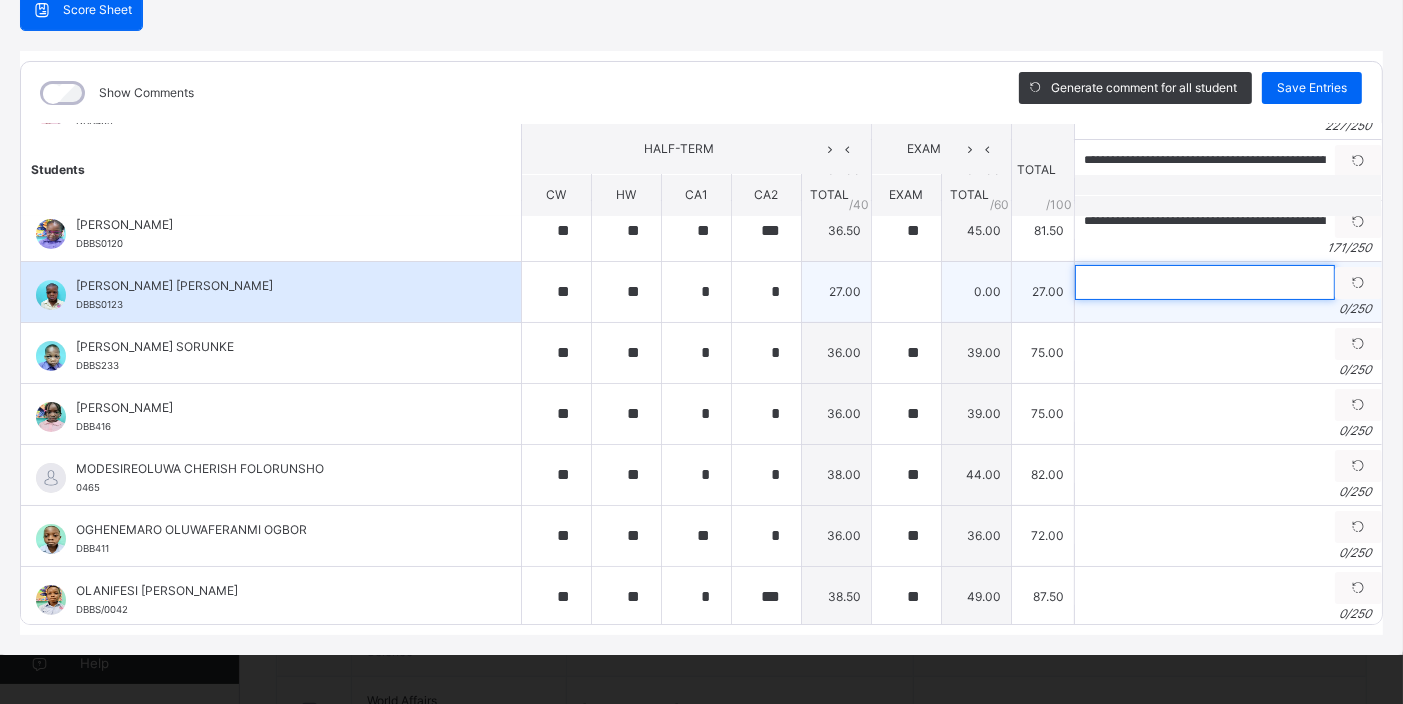 click at bounding box center [1205, 282] 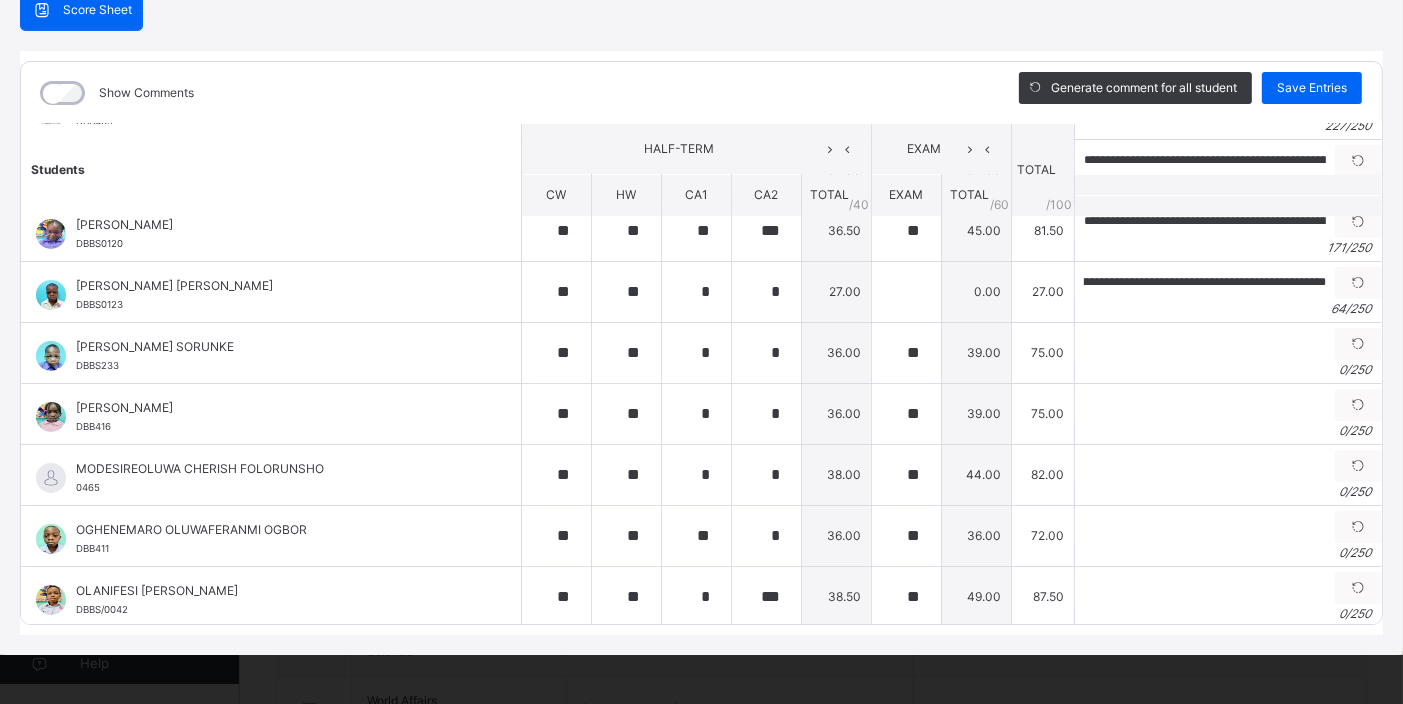 scroll, scrollTop: 0, scrollLeft: 0, axis: both 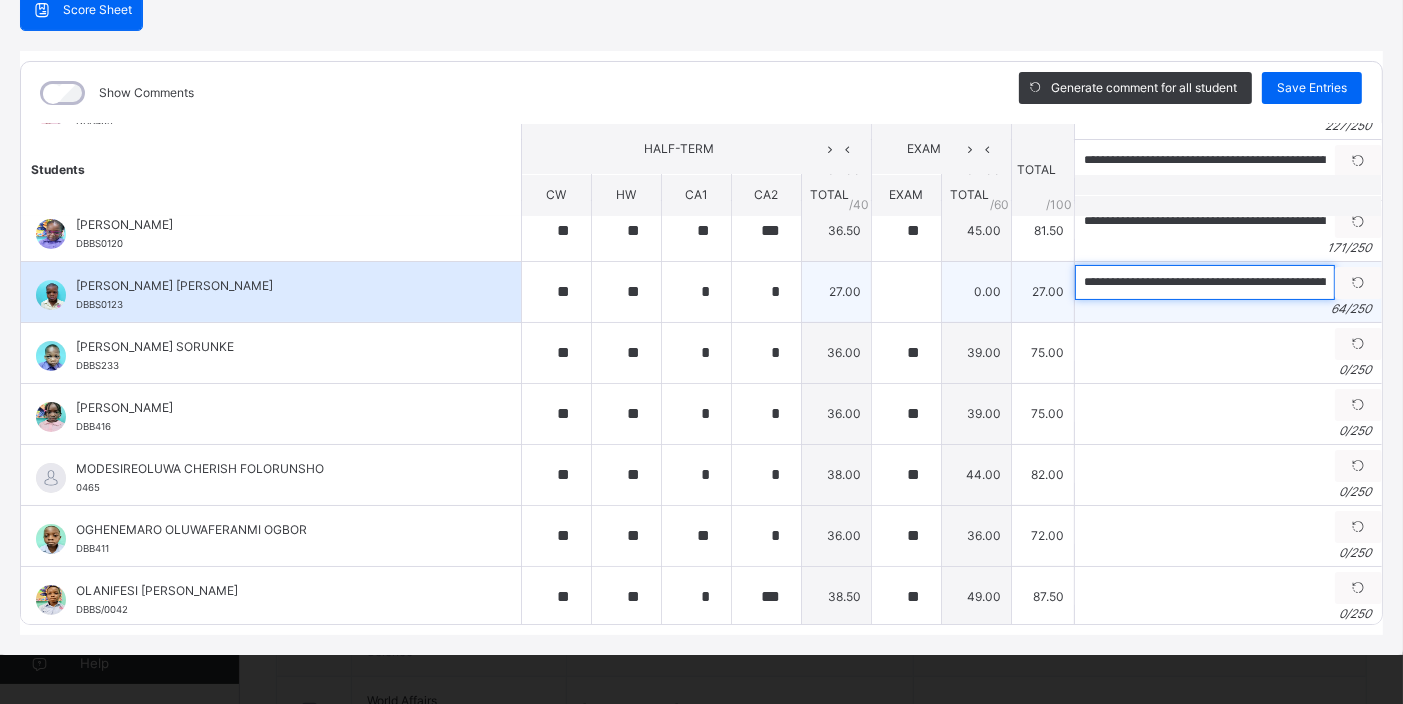 click on "**********" at bounding box center [1205, 282] 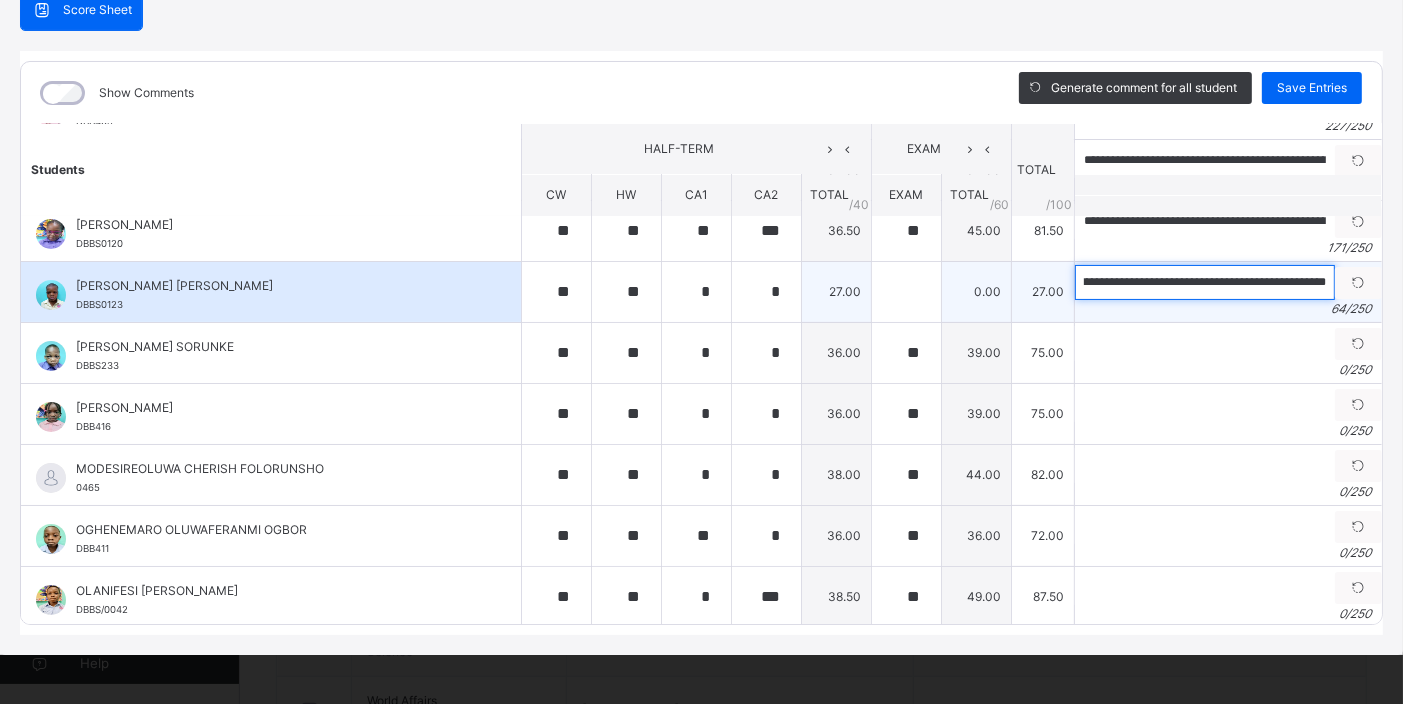 scroll, scrollTop: 0, scrollLeft: 117, axis: horizontal 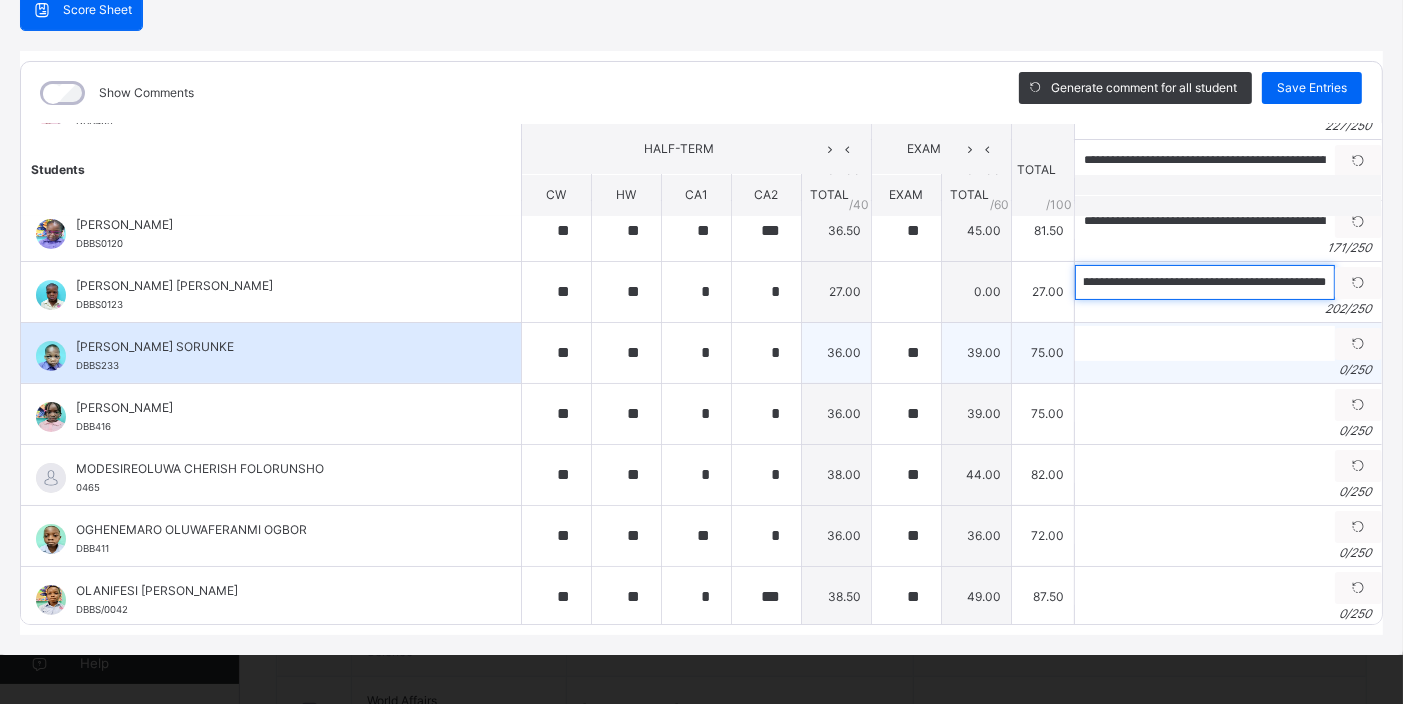 type on "**********" 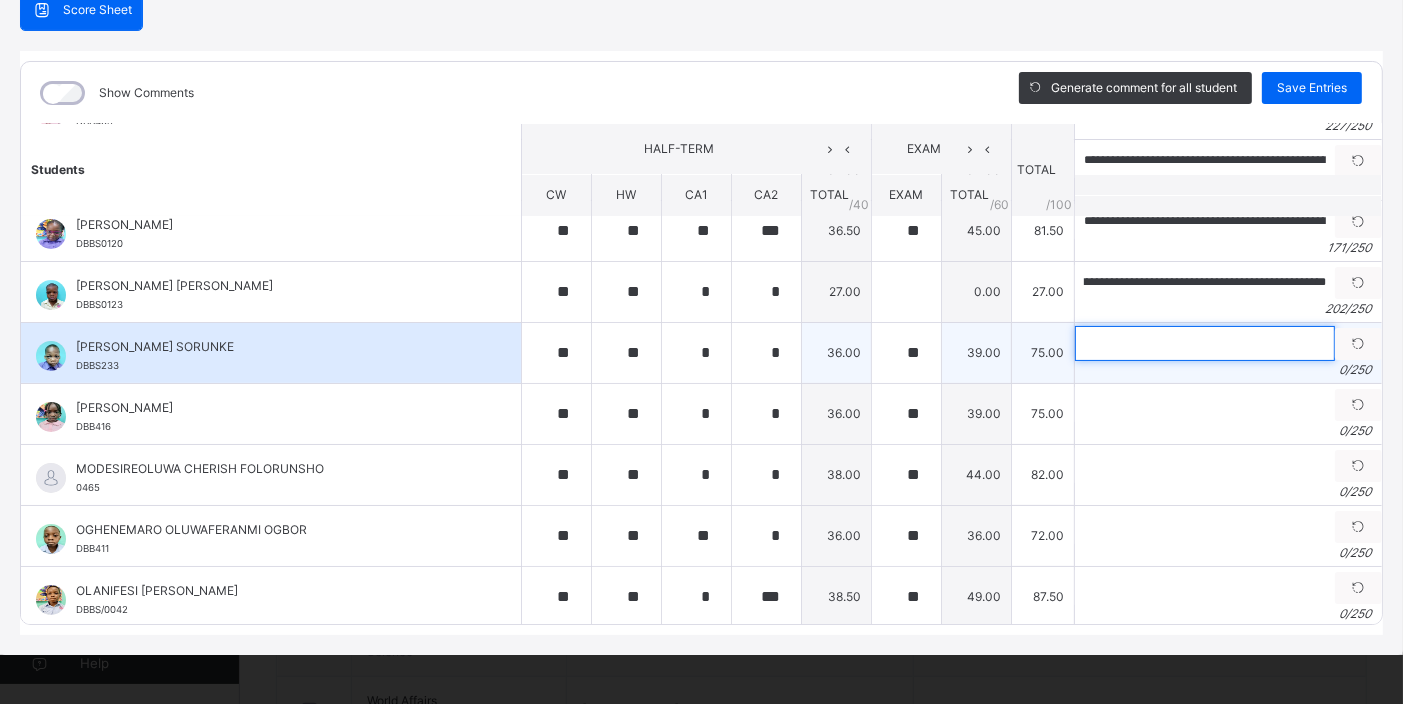 click at bounding box center [1205, 343] 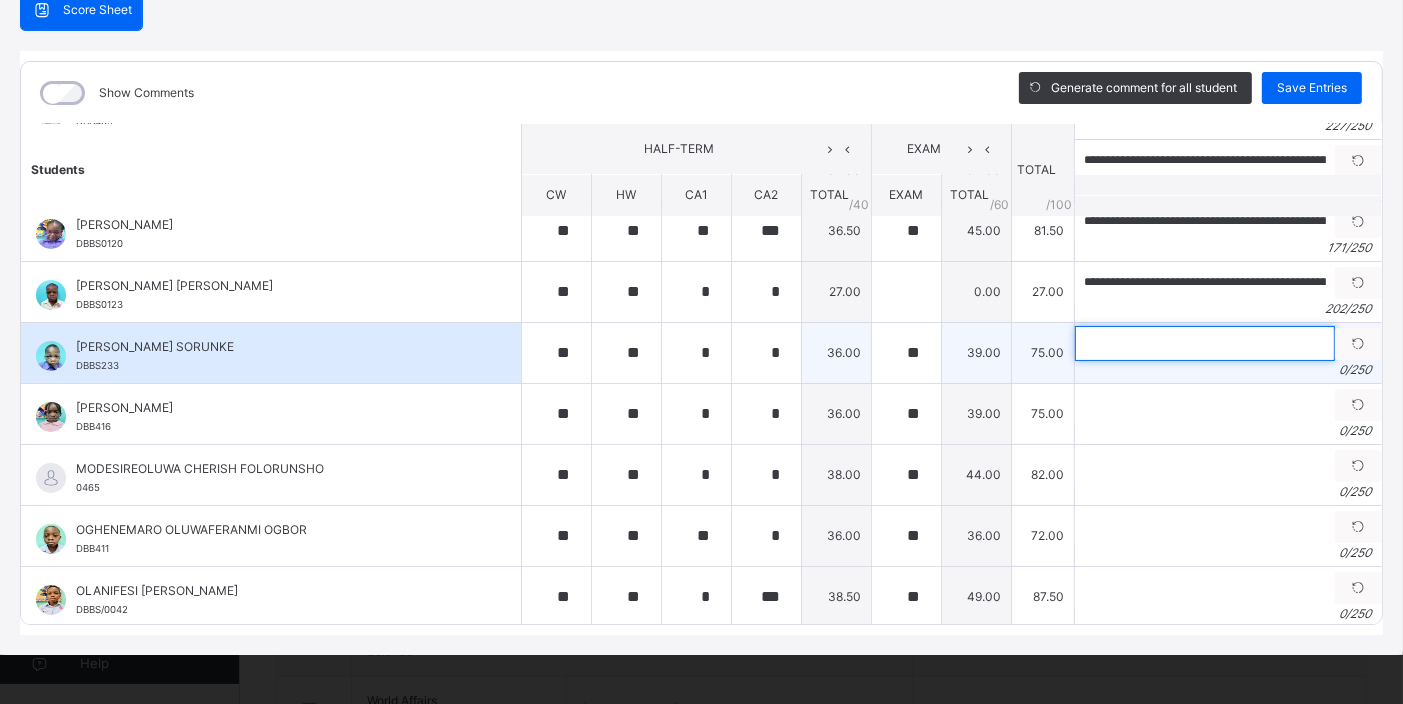 paste on "**********" 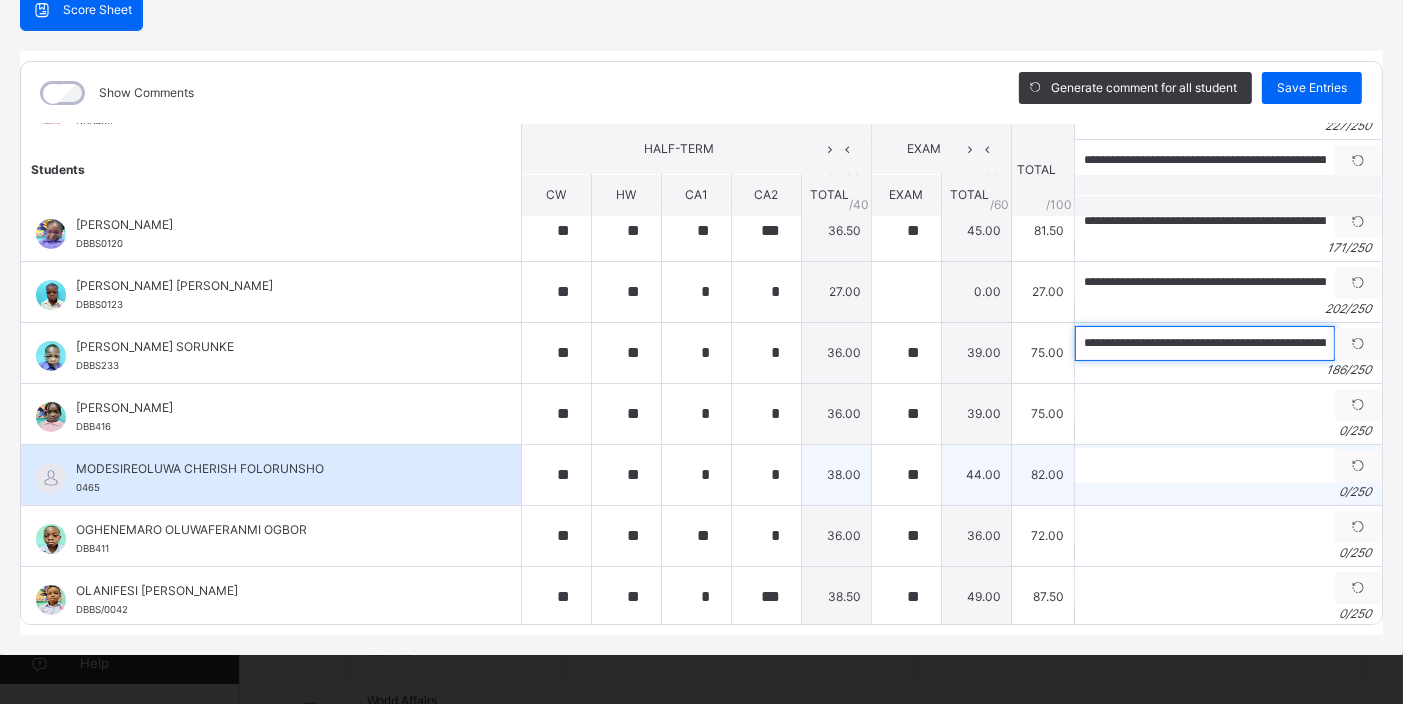 scroll, scrollTop: 0, scrollLeft: 804, axis: horizontal 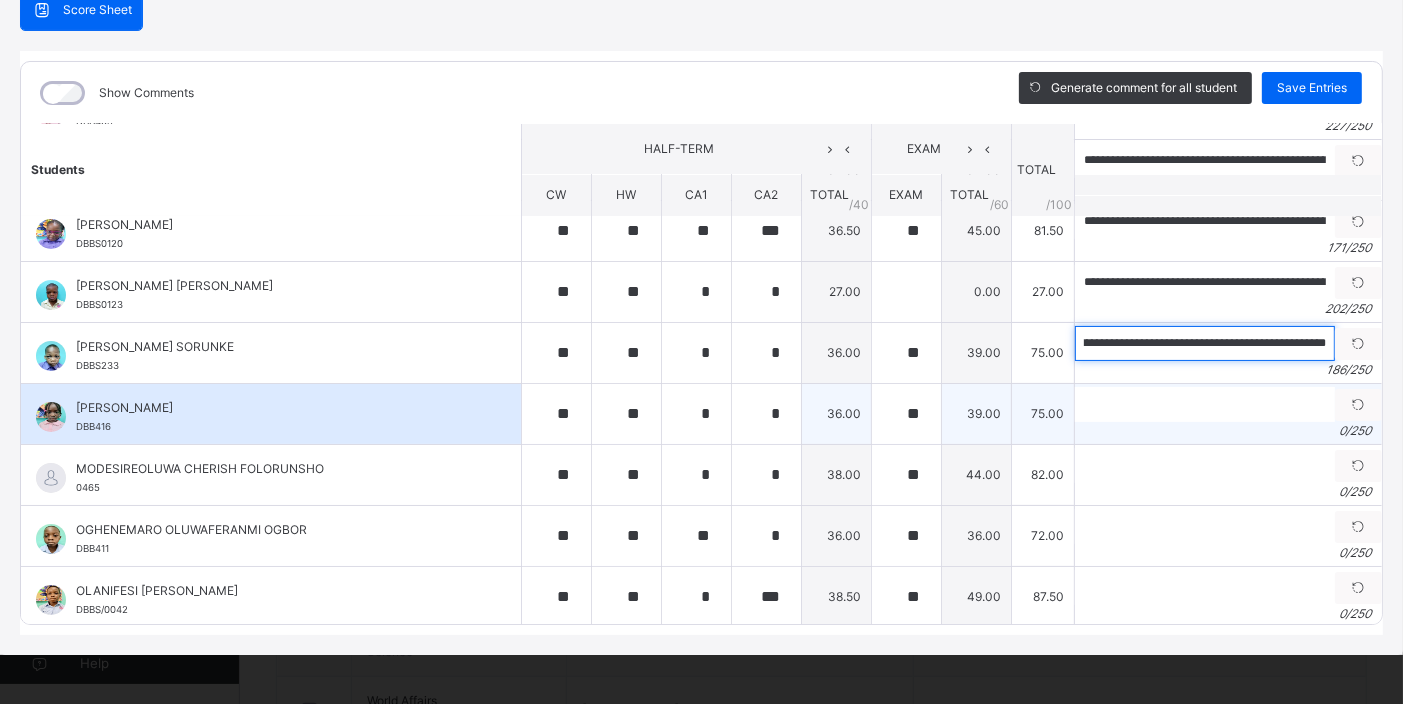 type on "**********" 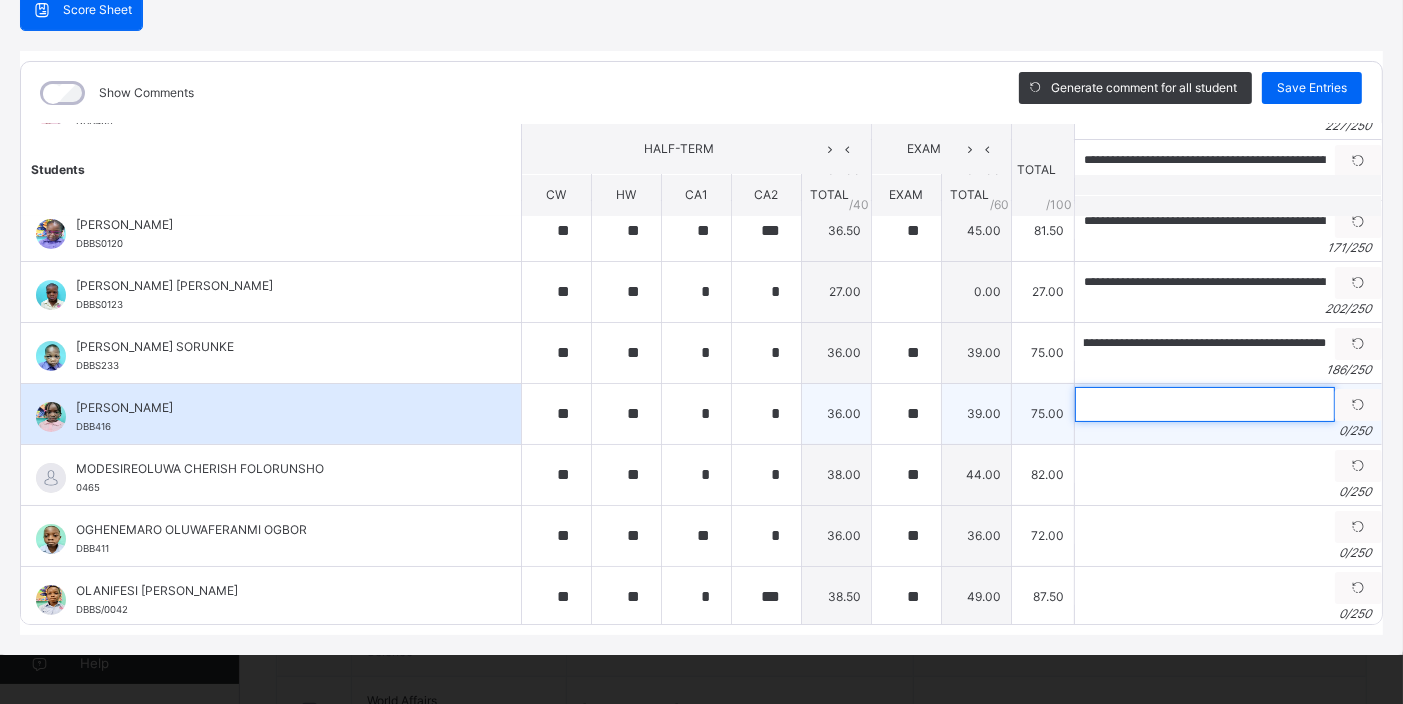 click at bounding box center (1205, 404) 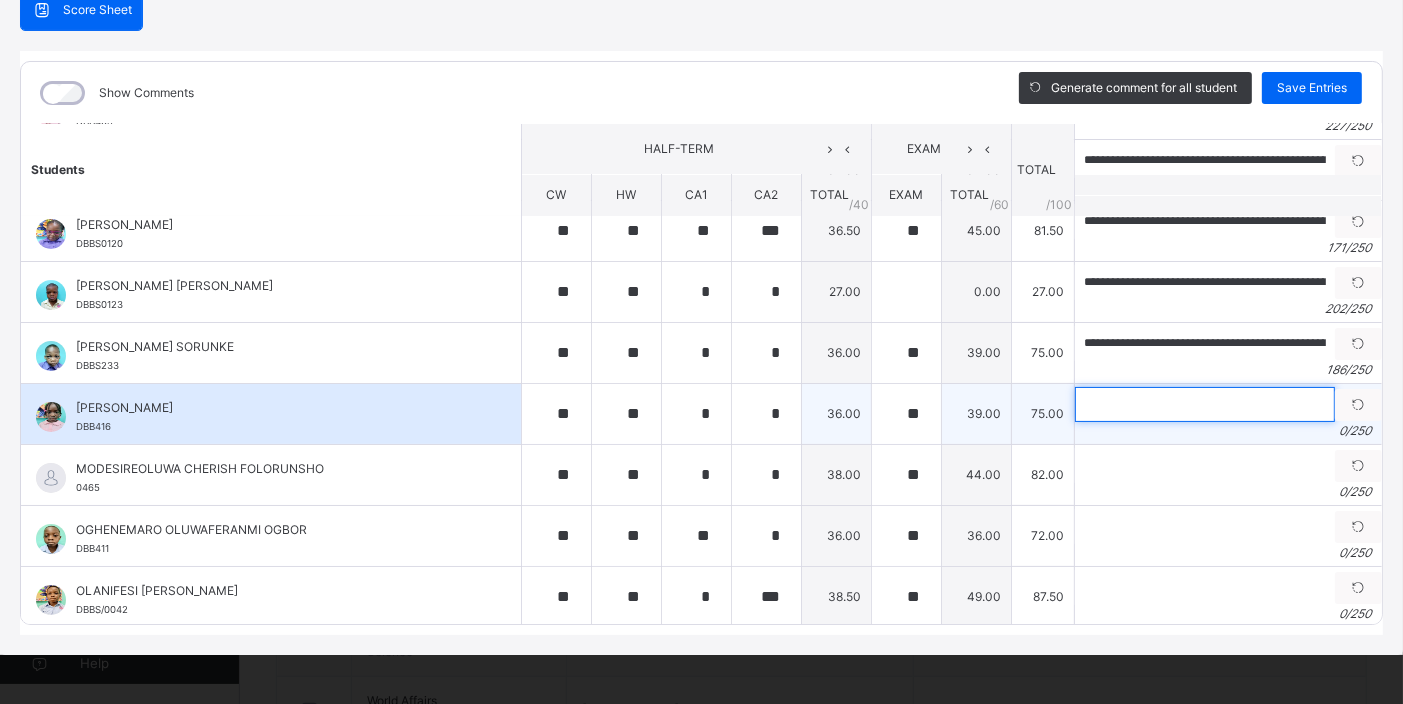 paste on "**********" 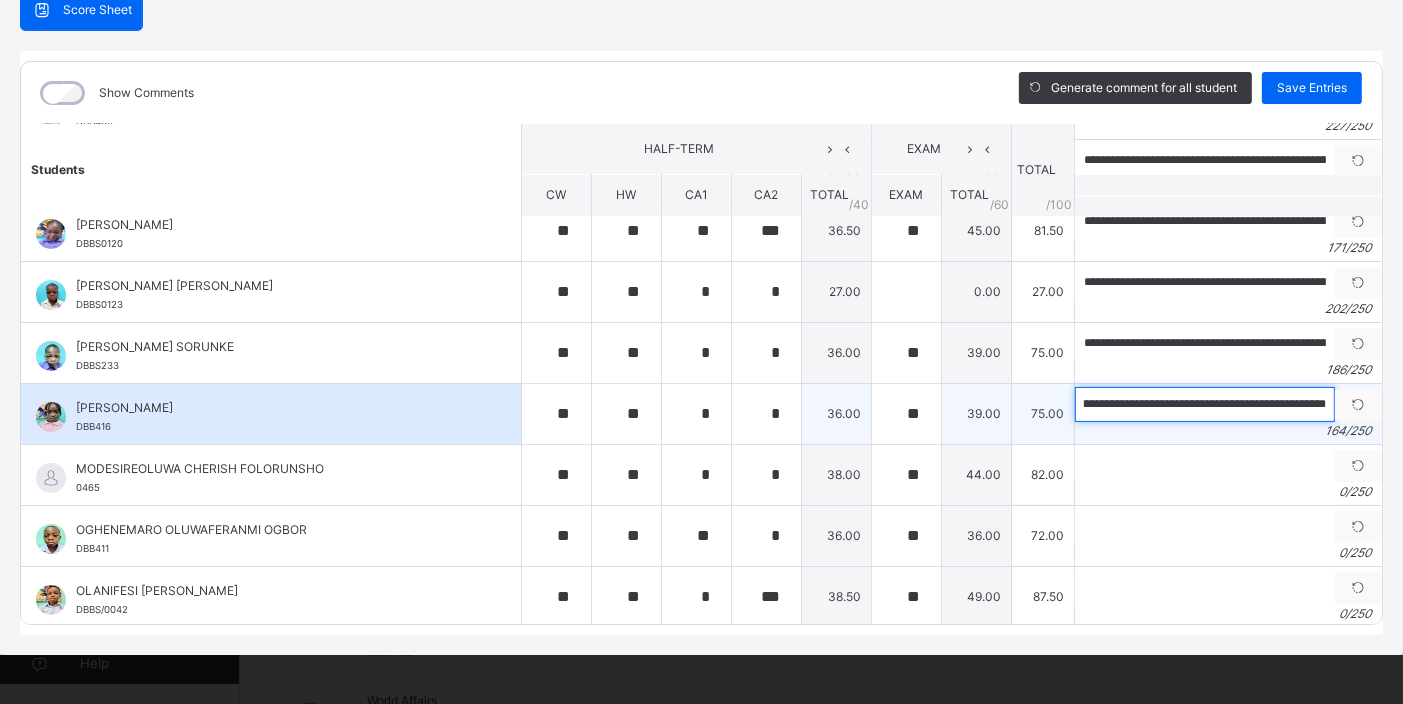 scroll, scrollTop: 0, scrollLeft: 664, axis: horizontal 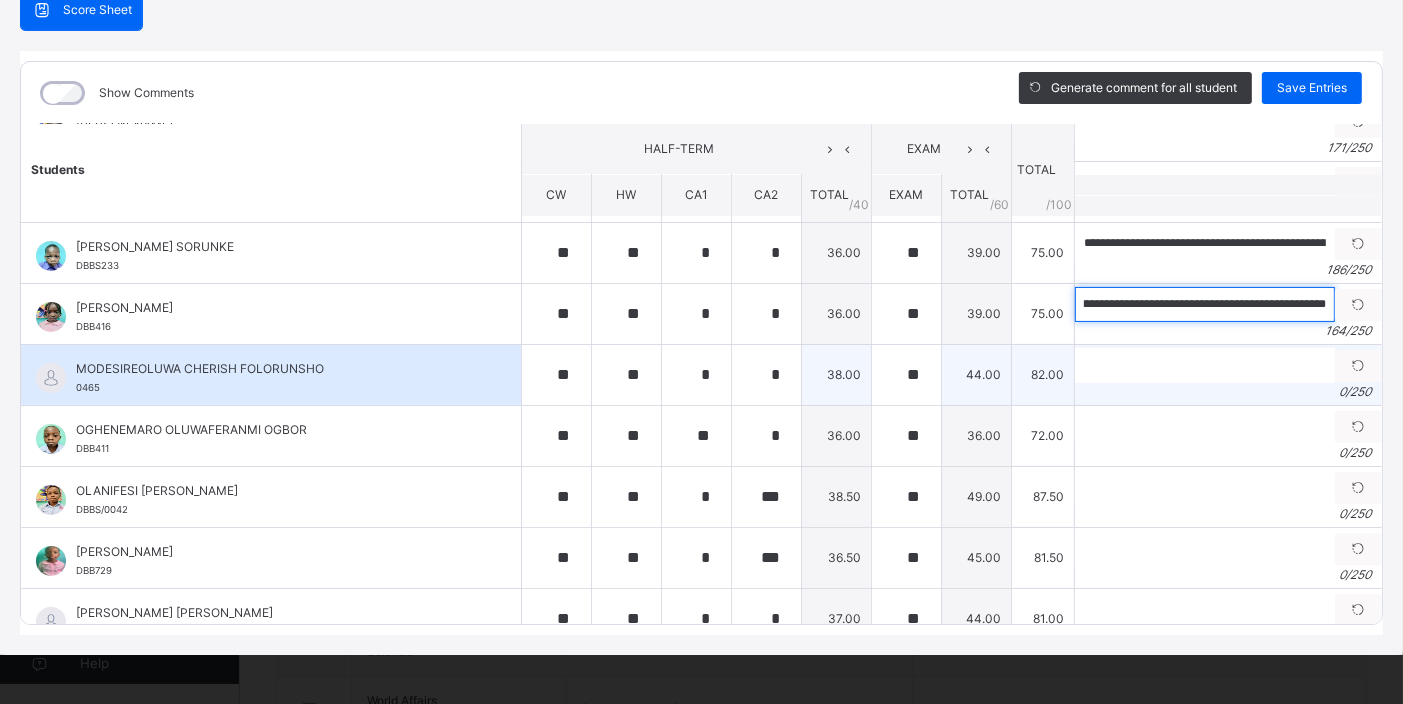 type on "**********" 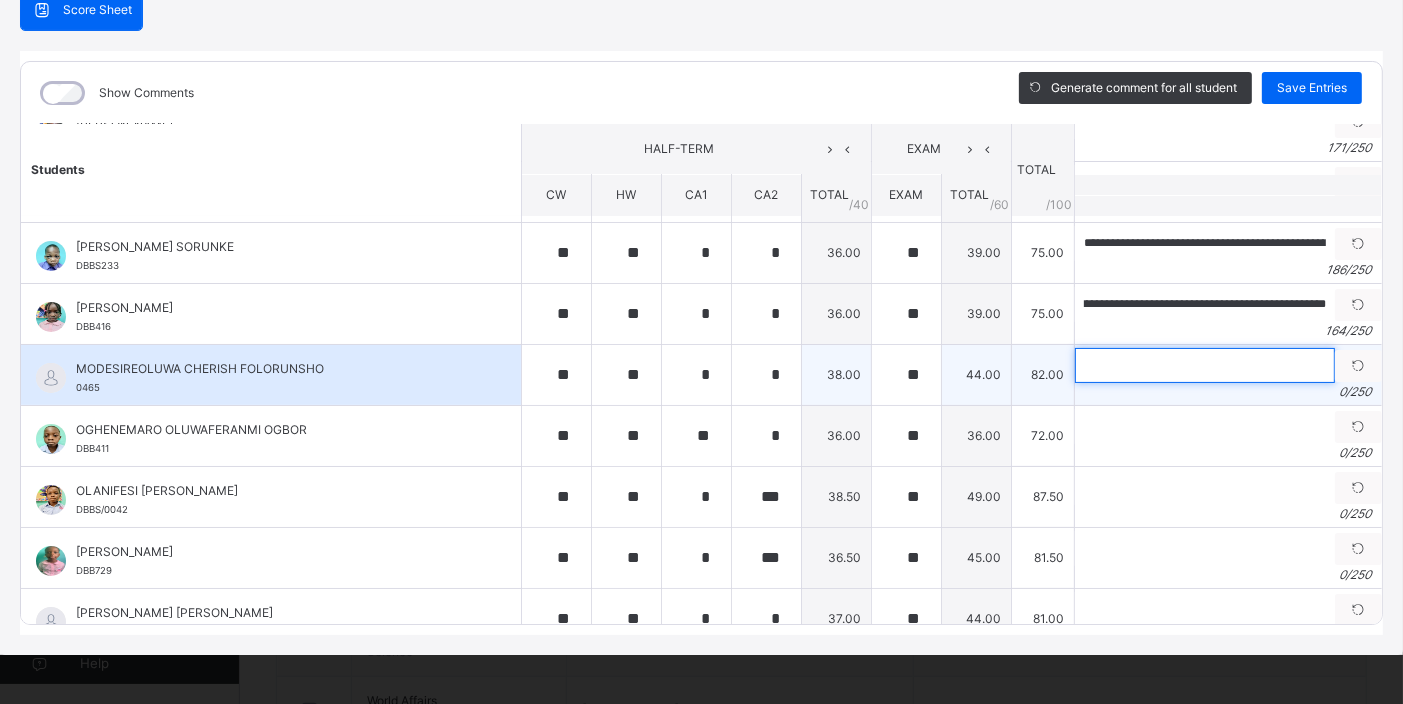 click at bounding box center (1205, 365) 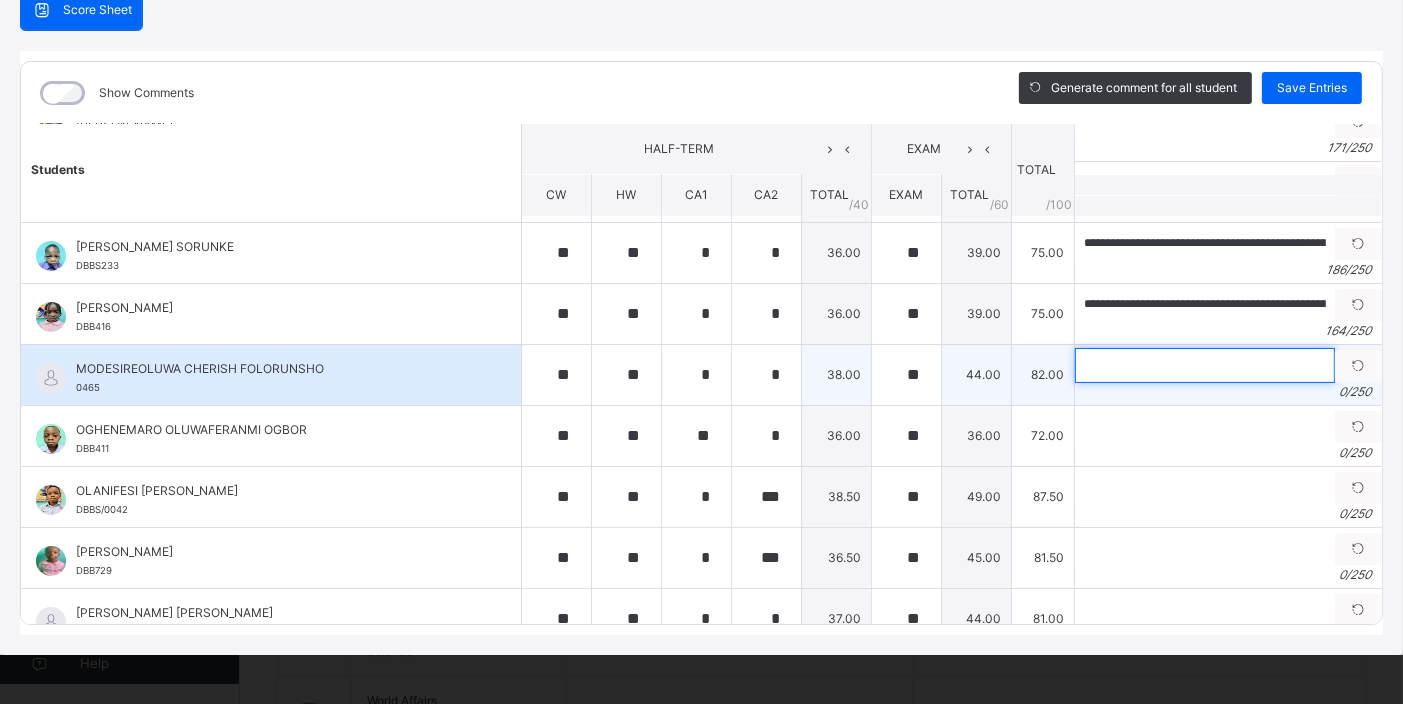 paste on "**********" 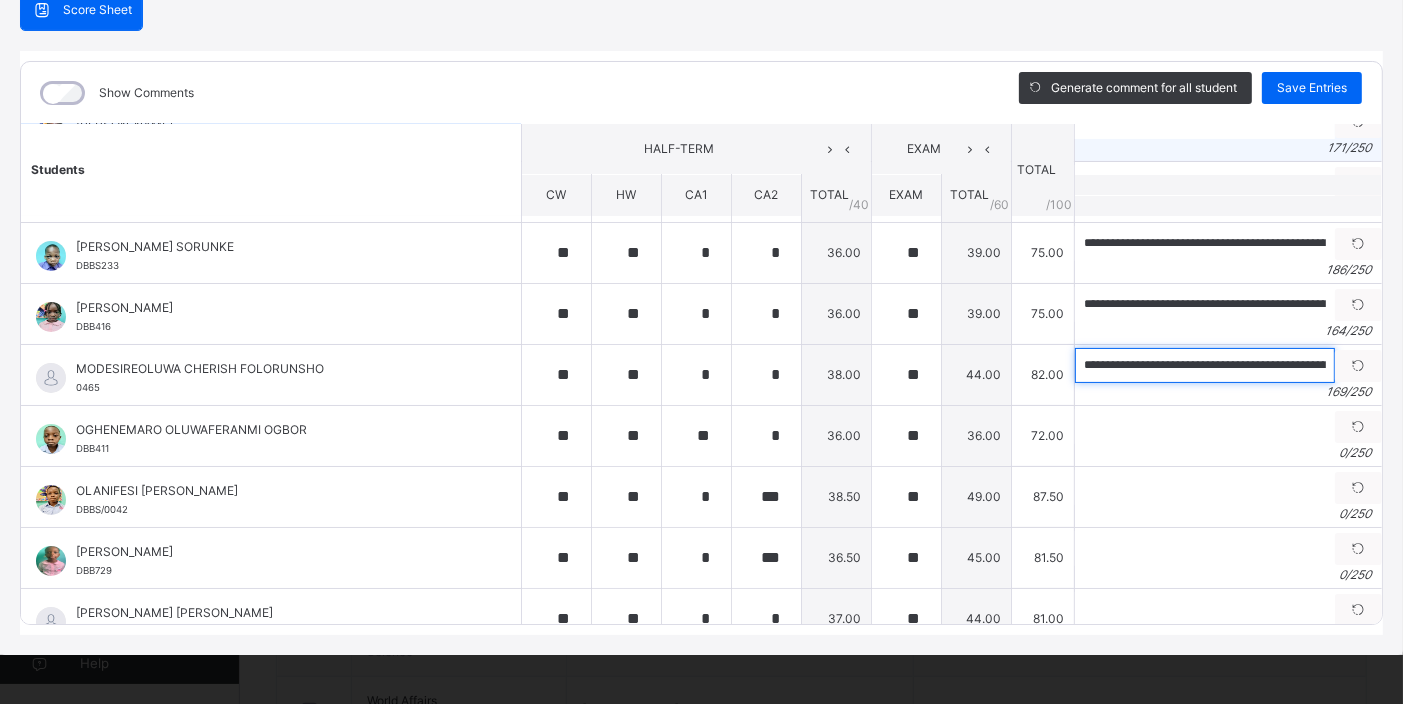 scroll, scrollTop: 0, scrollLeft: 739, axis: horizontal 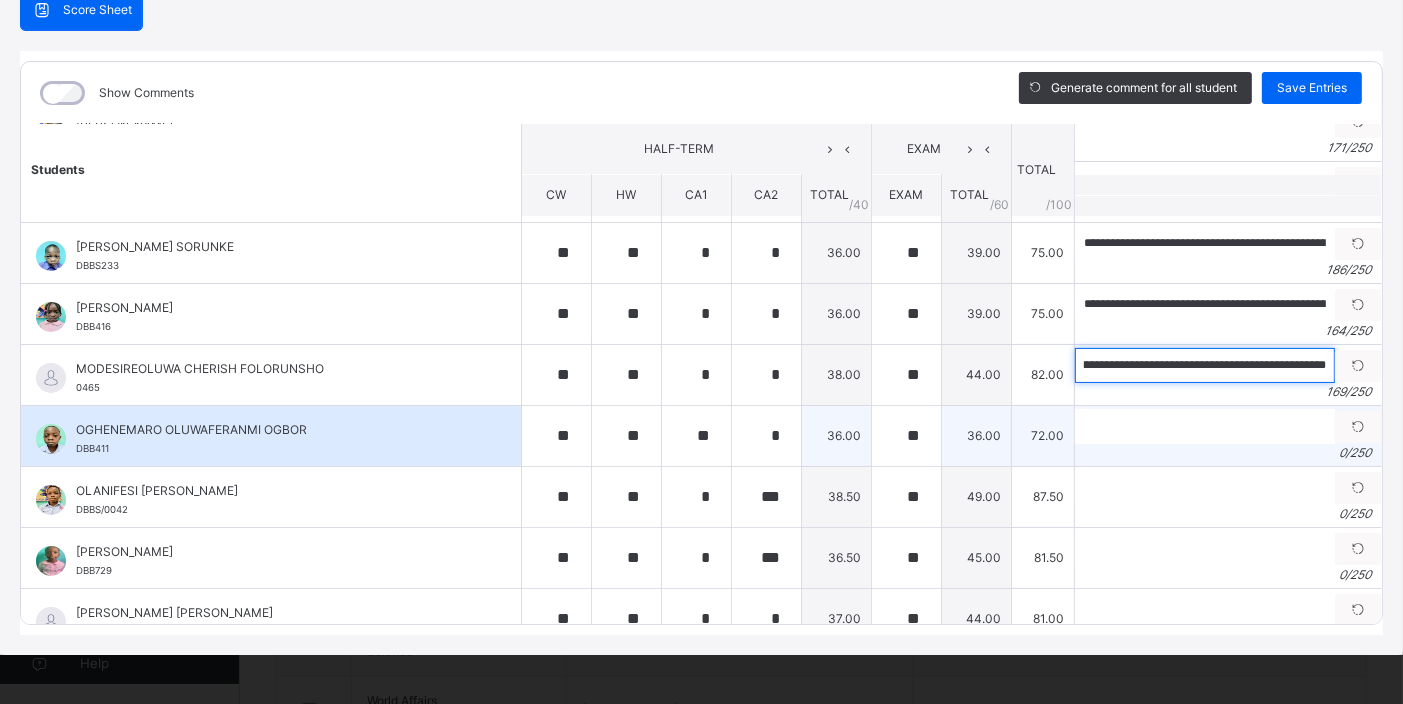 type on "**********" 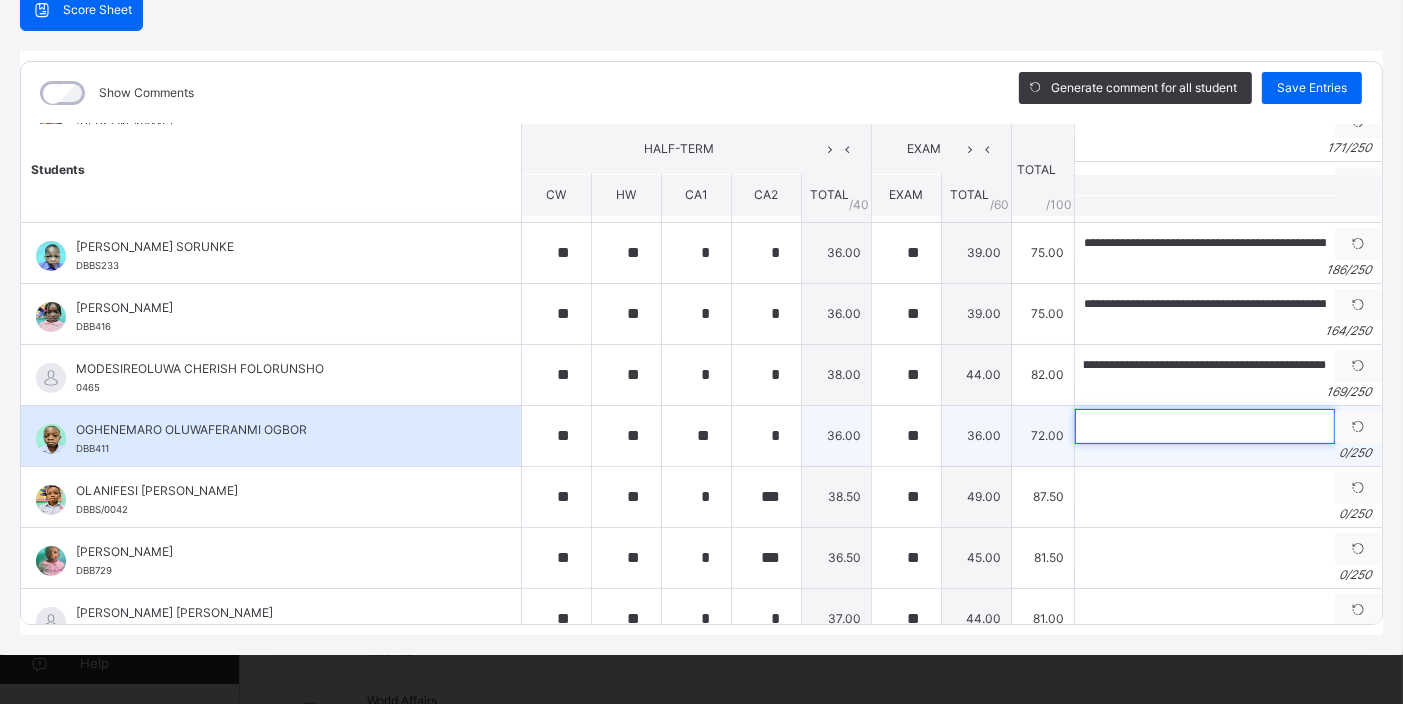 click at bounding box center (1205, 426) 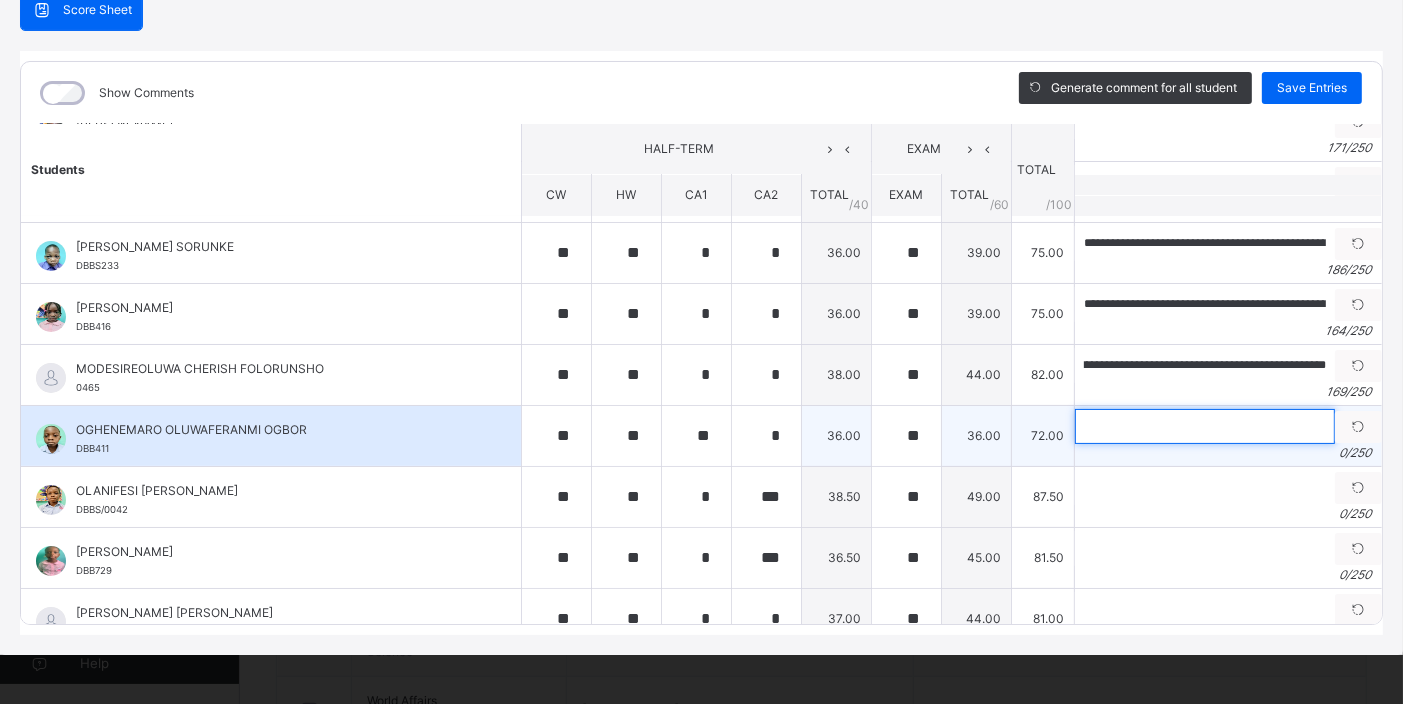 scroll, scrollTop: 0, scrollLeft: 0, axis: both 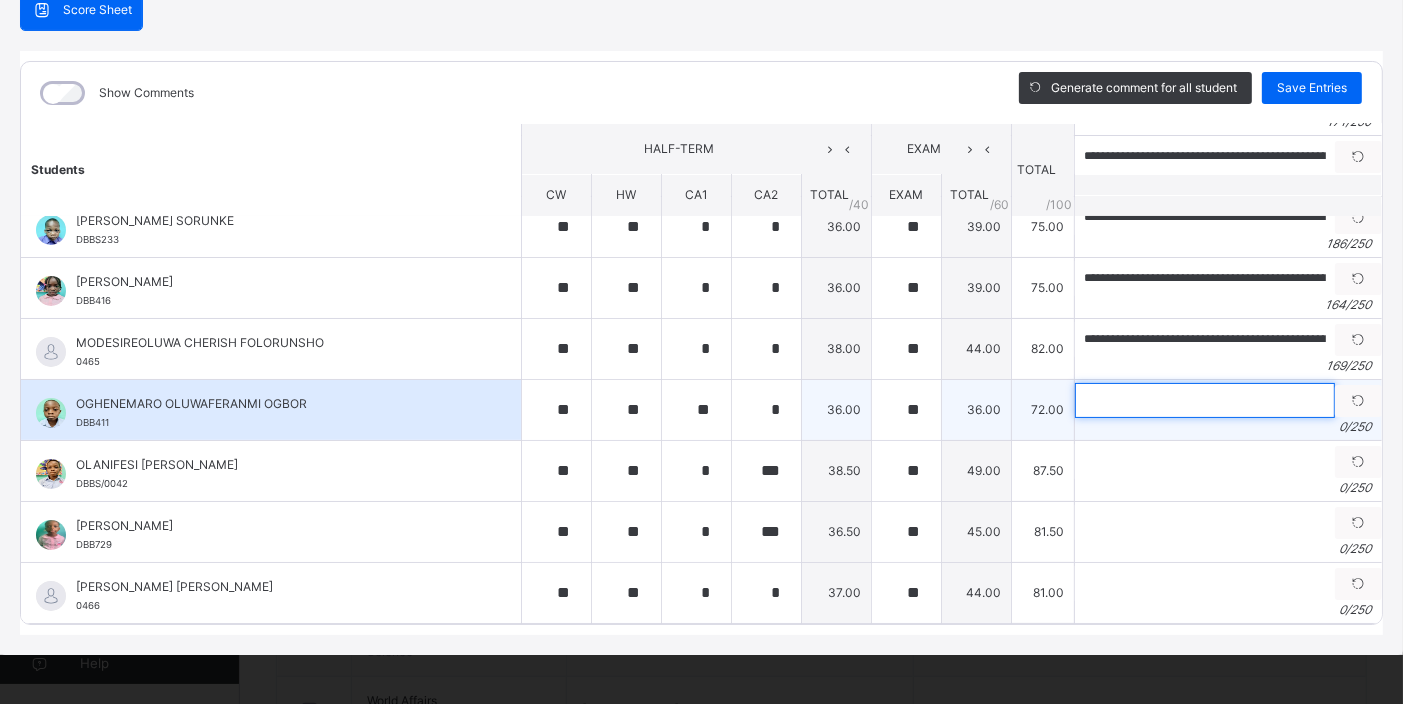paste on "**********" 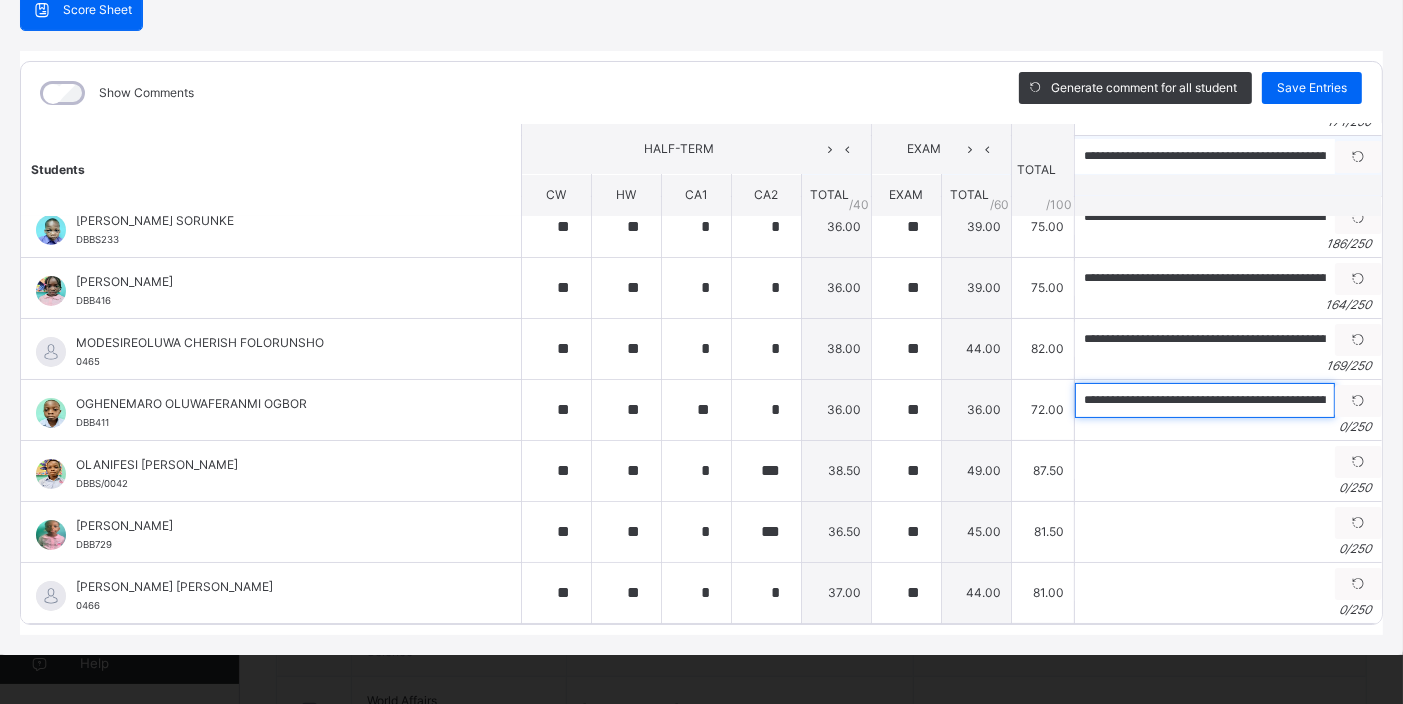 scroll, scrollTop: 0, scrollLeft: 862, axis: horizontal 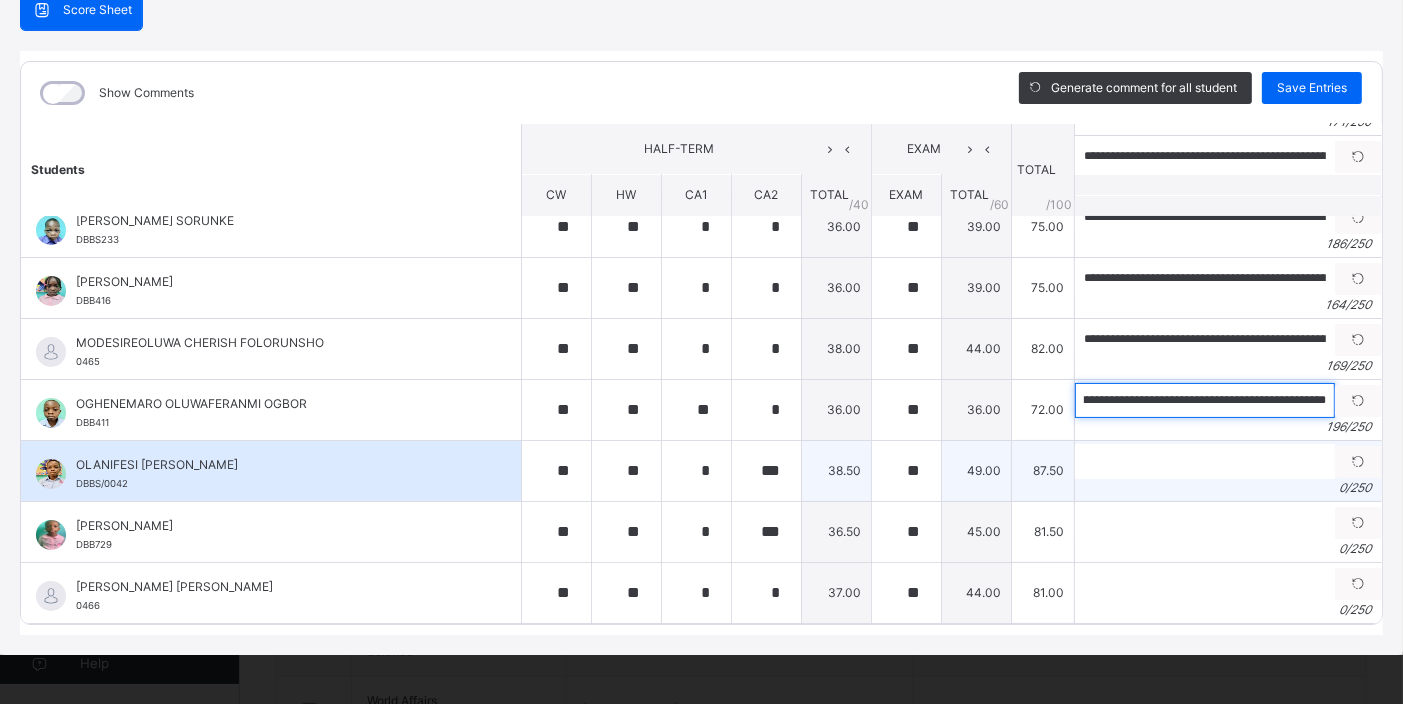 type on "**********" 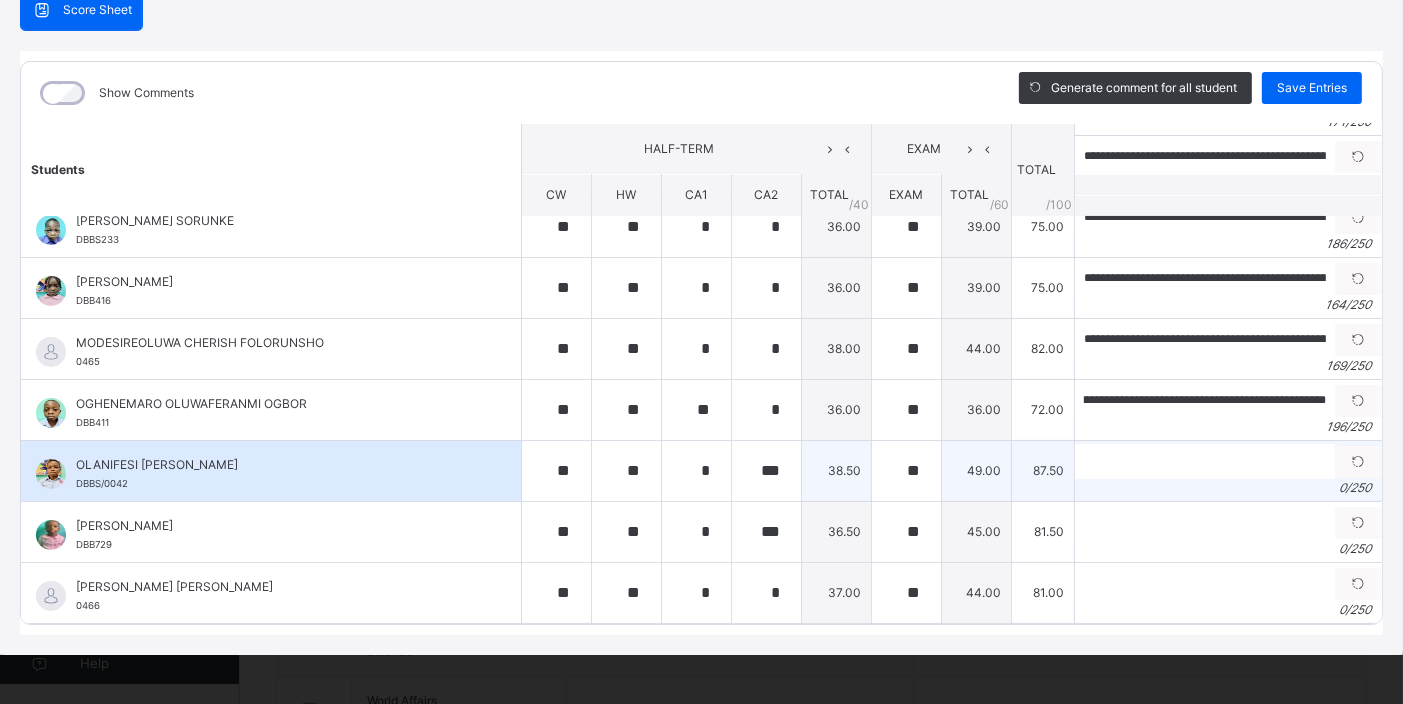 click on "Generate comment 0 / 250" at bounding box center (1227, 470) 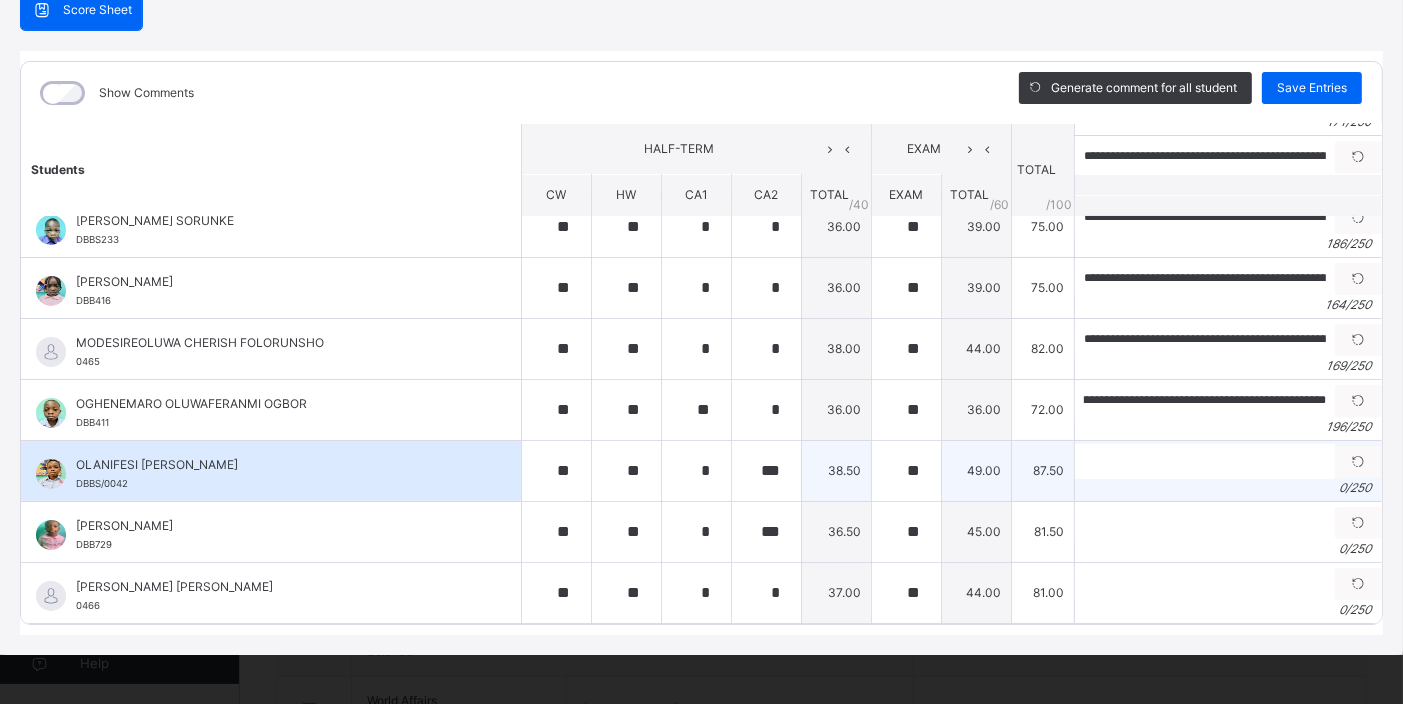 scroll, scrollTop: 0, scrollLeft: 0, axis: both 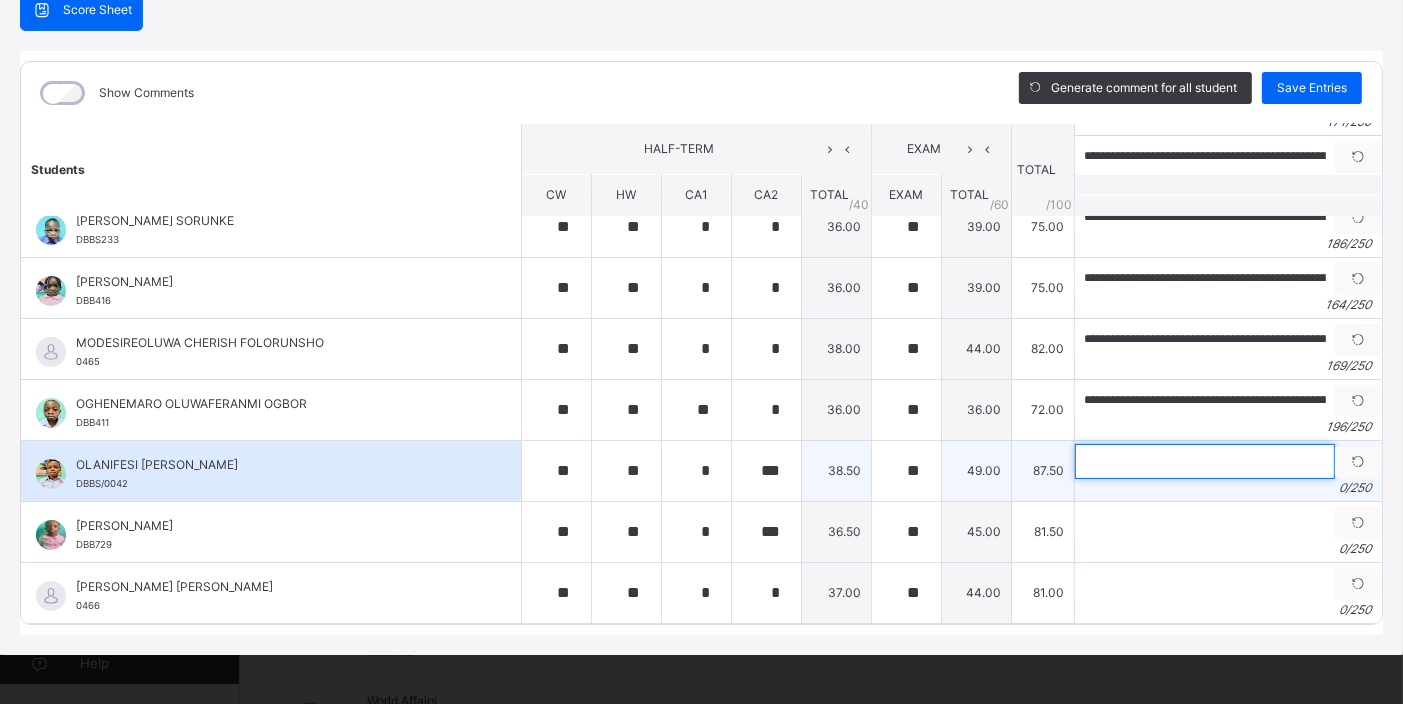 click at bounding box center [1205, 461] 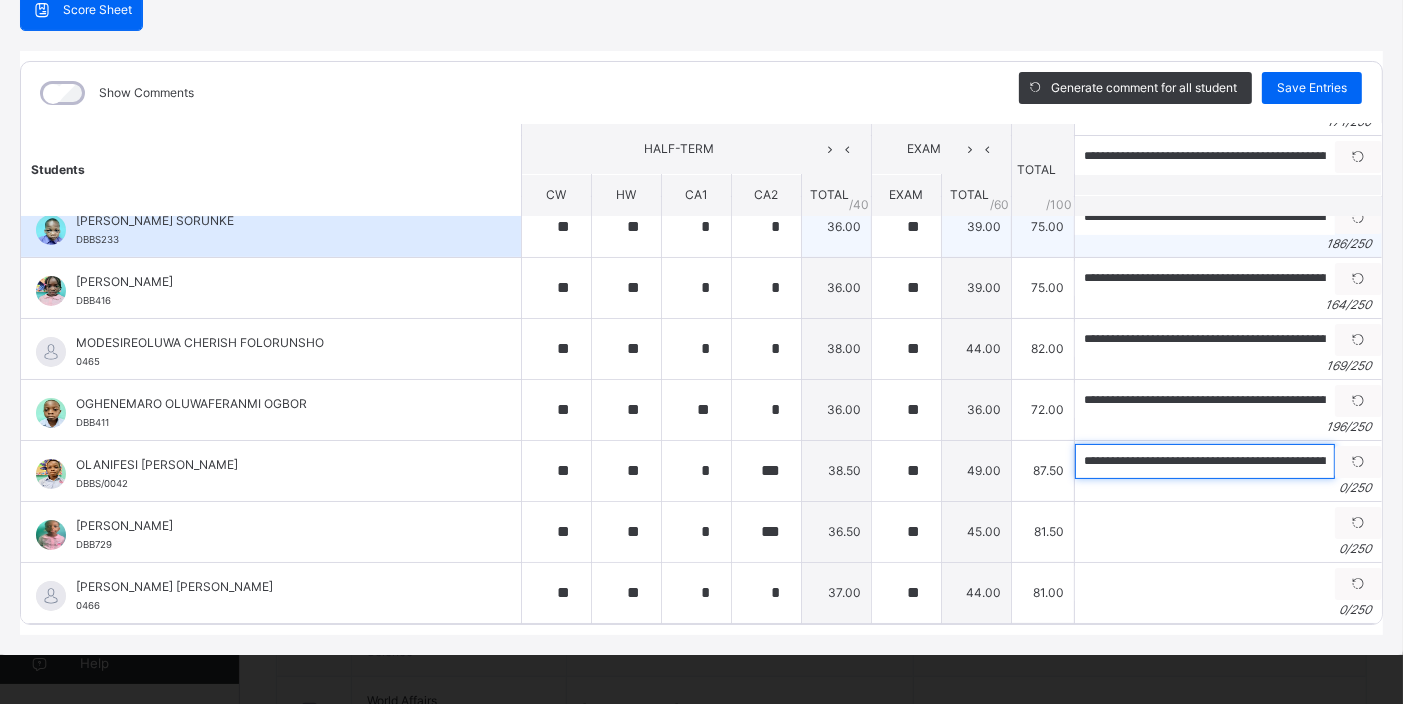 scroll, scrollTop: 0, scrollLeft: 1020, axis: horizontal 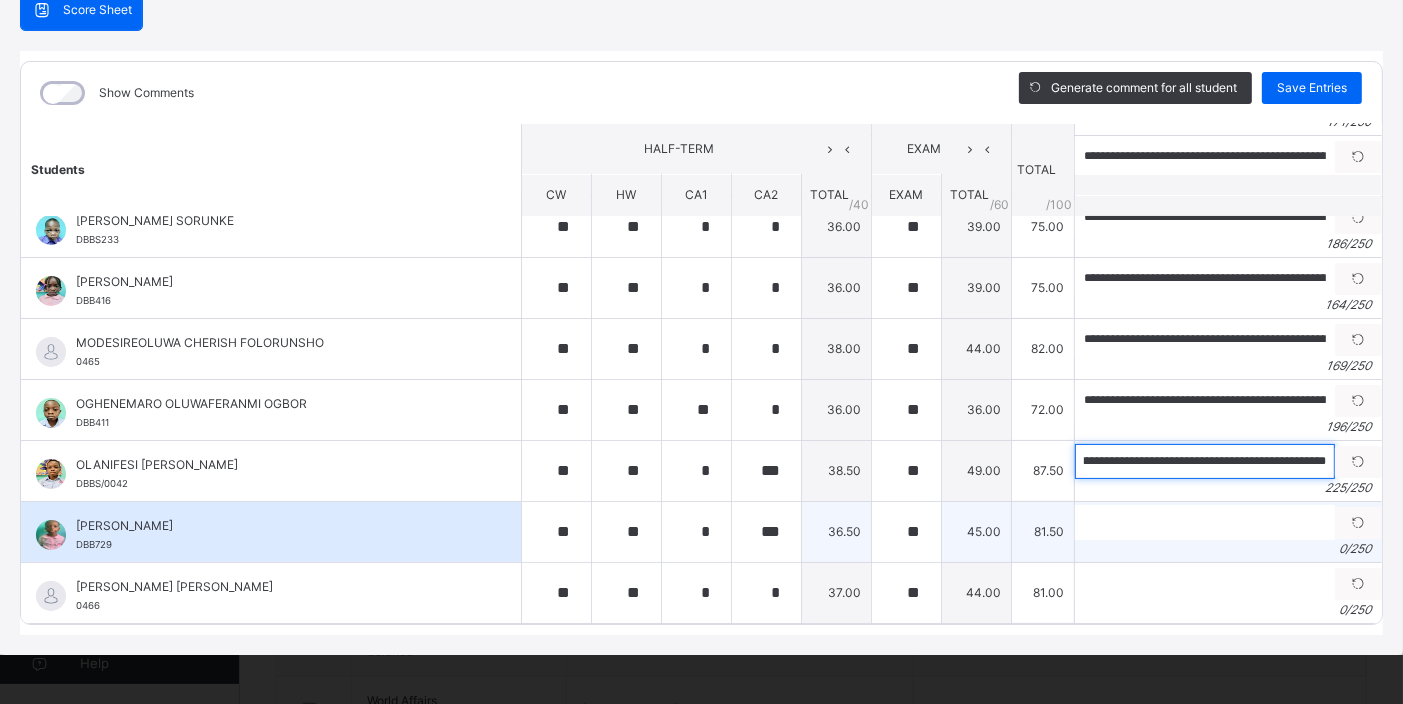type on "**********" 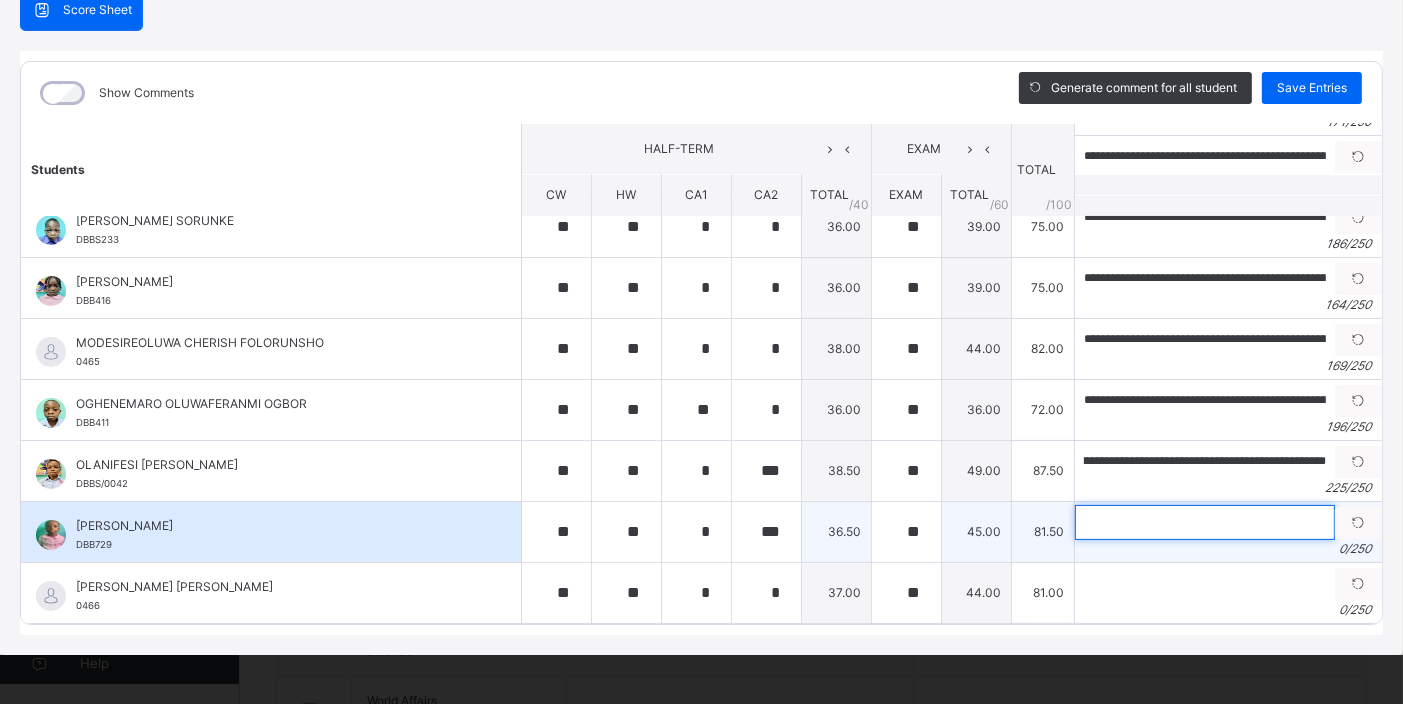 click at bounding box center (1205, 522) 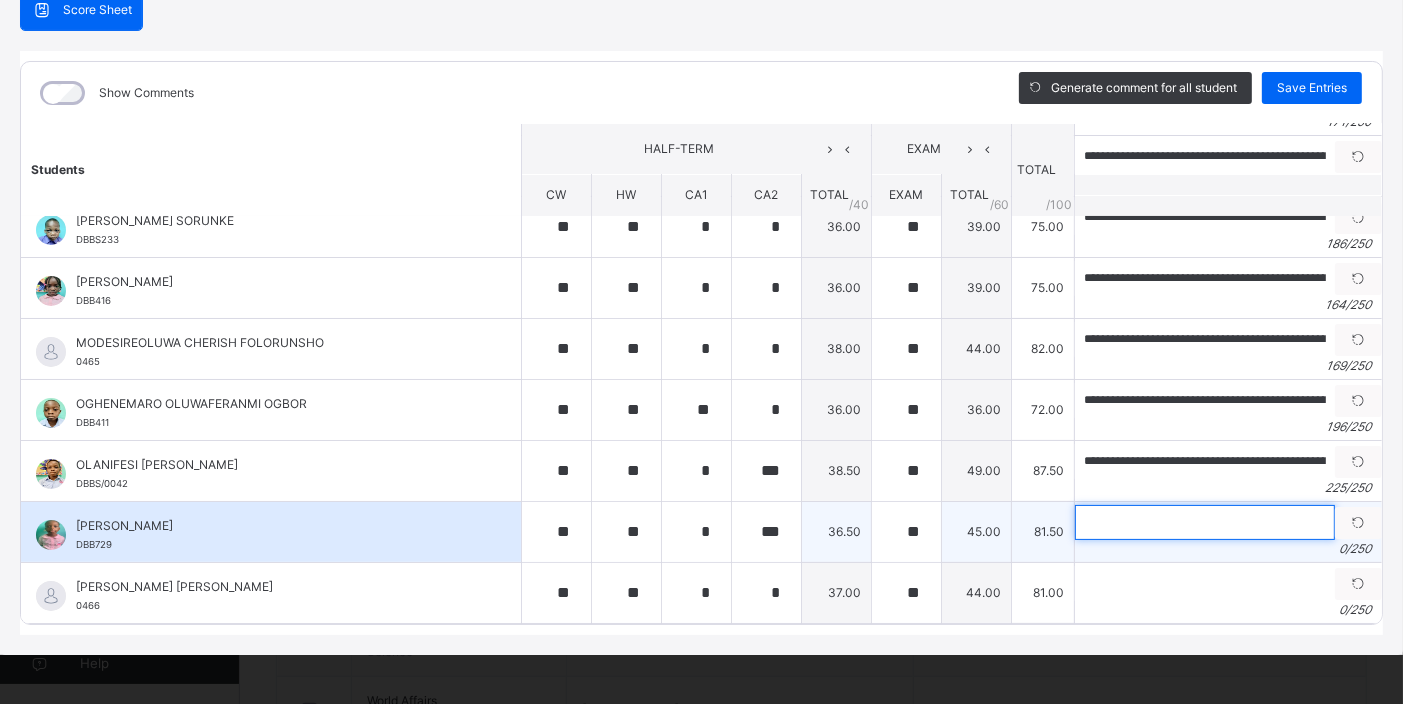 click at bounding box center [1205, 522] 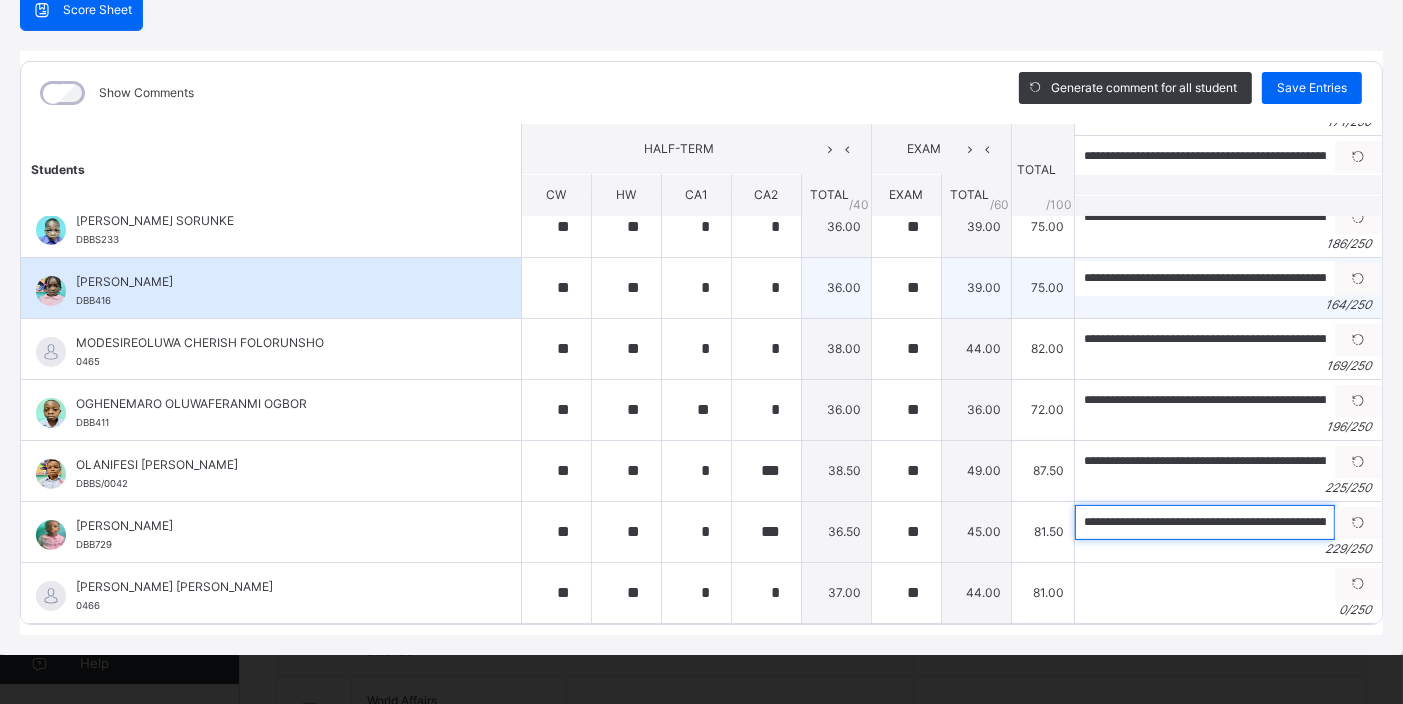 scroll, scrollTop: 0, scrollLeft: 1072, axis: horizontal 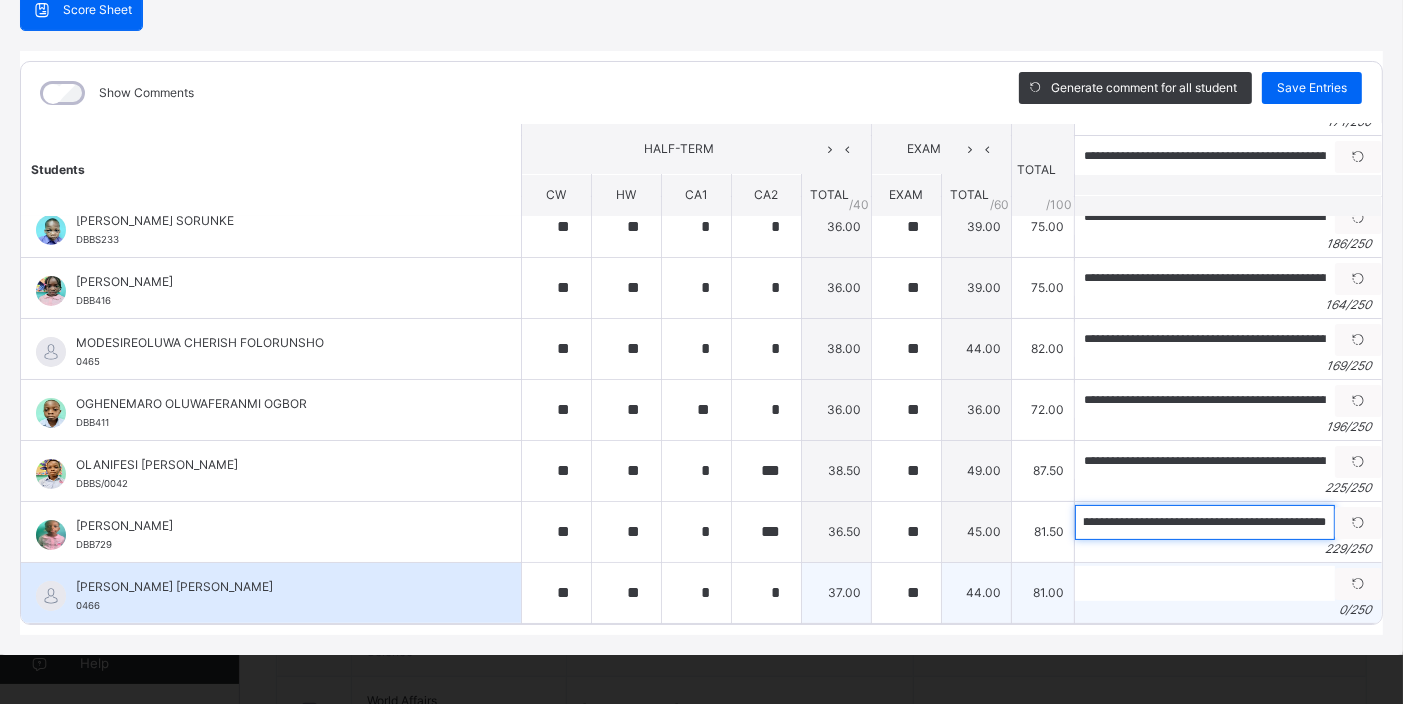 type on "**********" 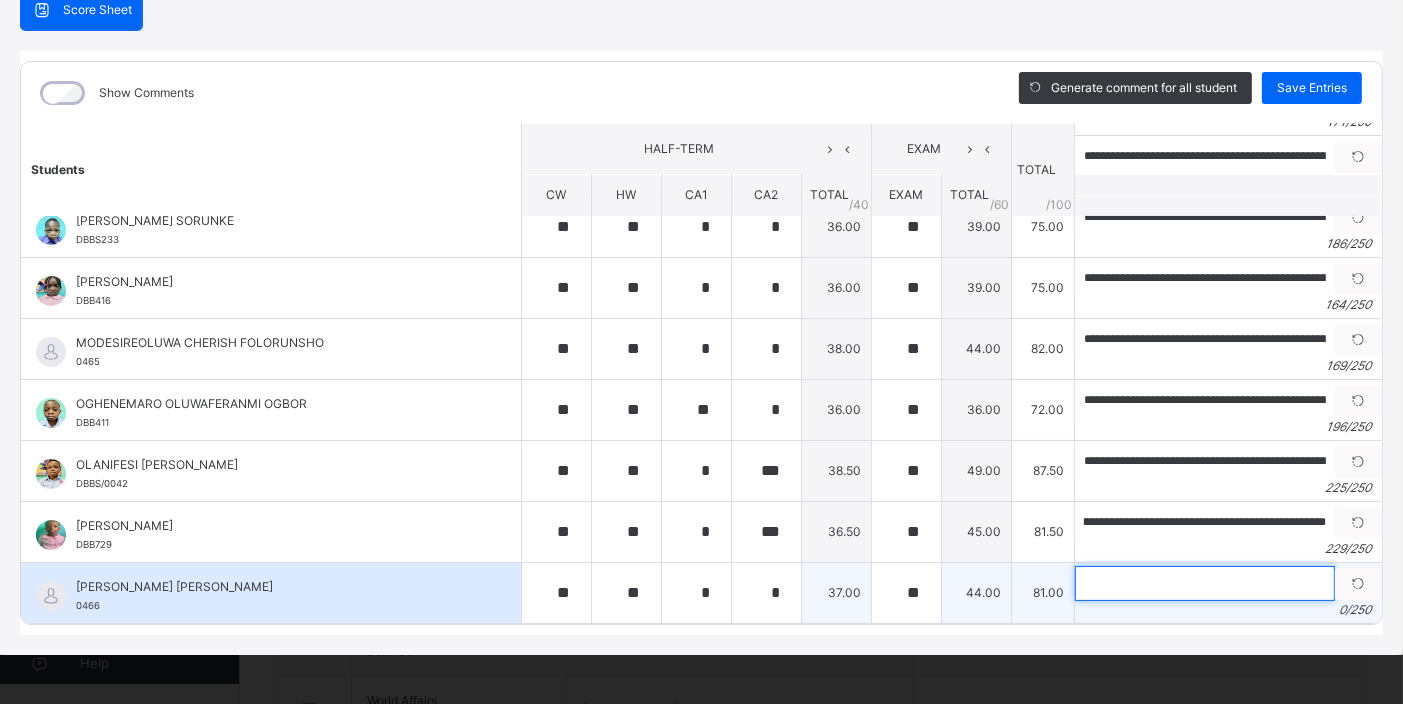 click at bounding box center [1205, 583] 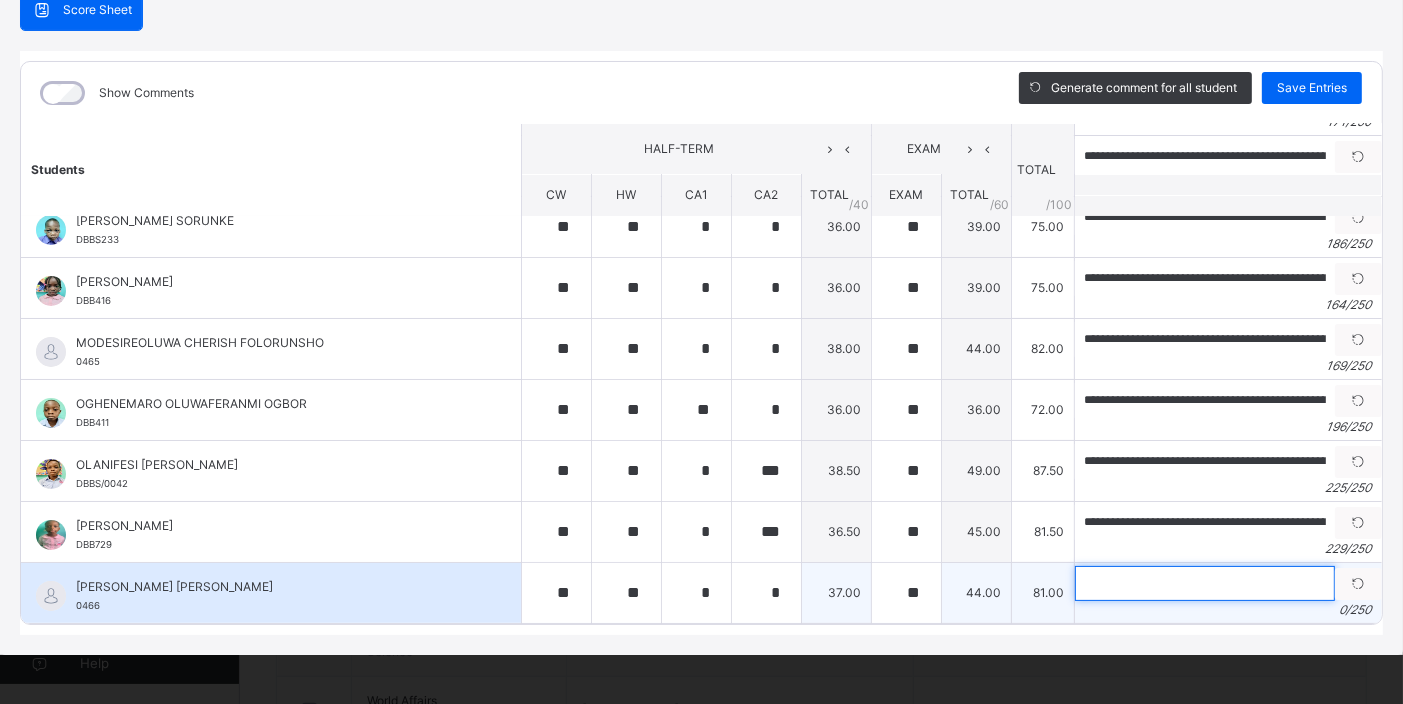 click at bounding box center [1205, 583] 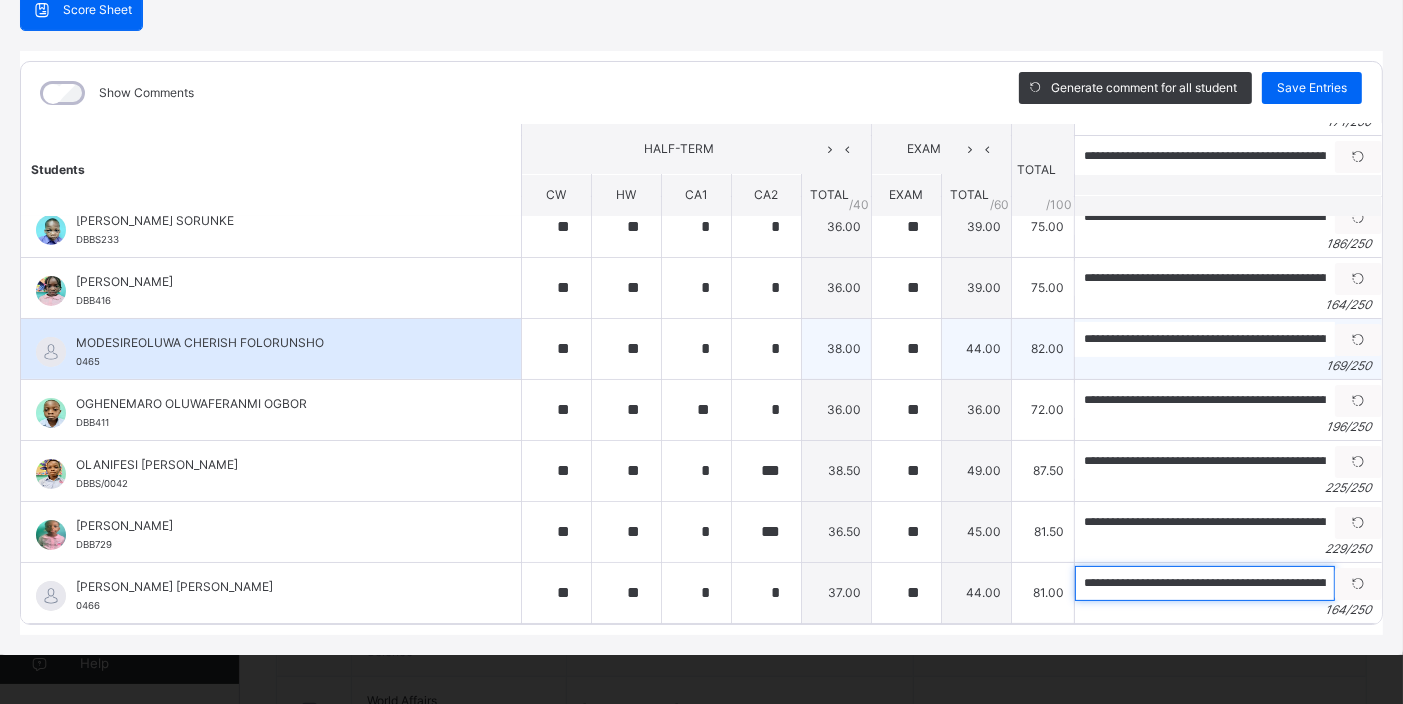 scroll, scrollTop: 0, scrollLeft: 660, axis: horizontal 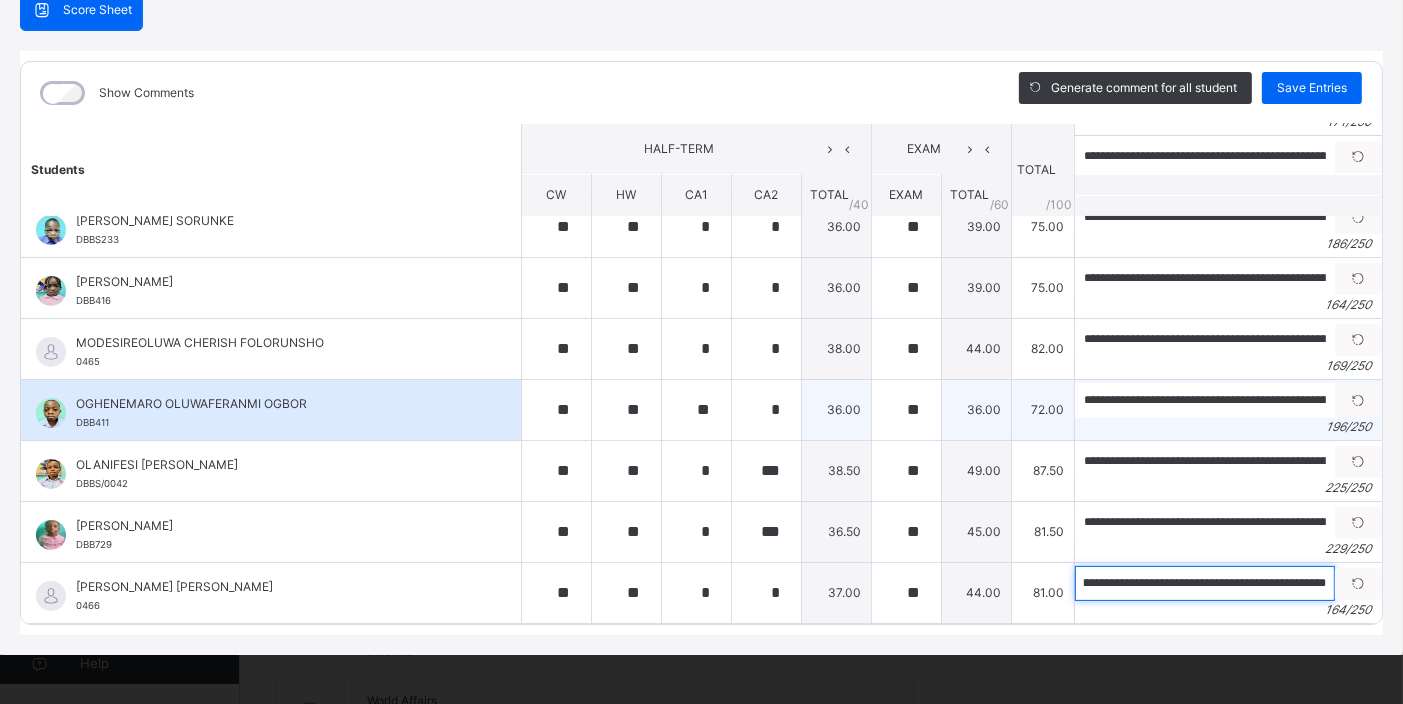 type on "**********" 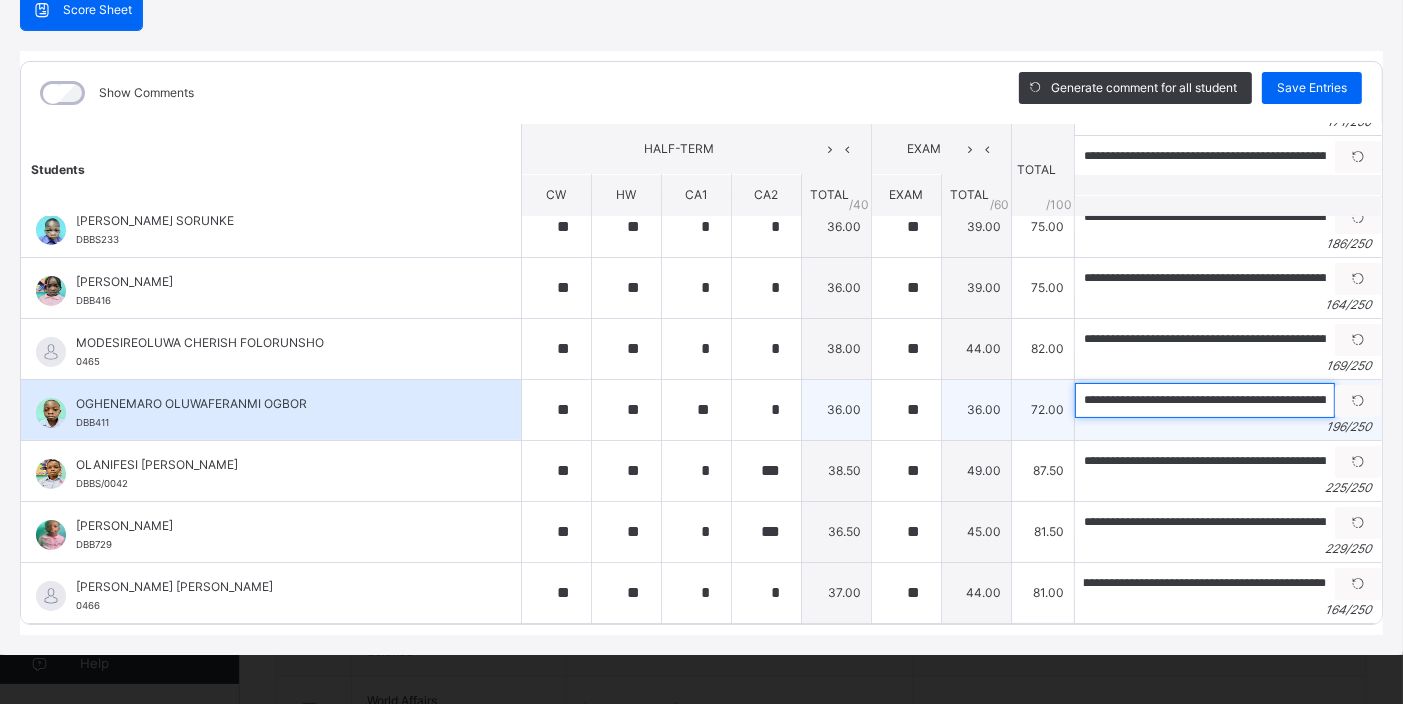click on "**********" at bounding box center [1205, 400] 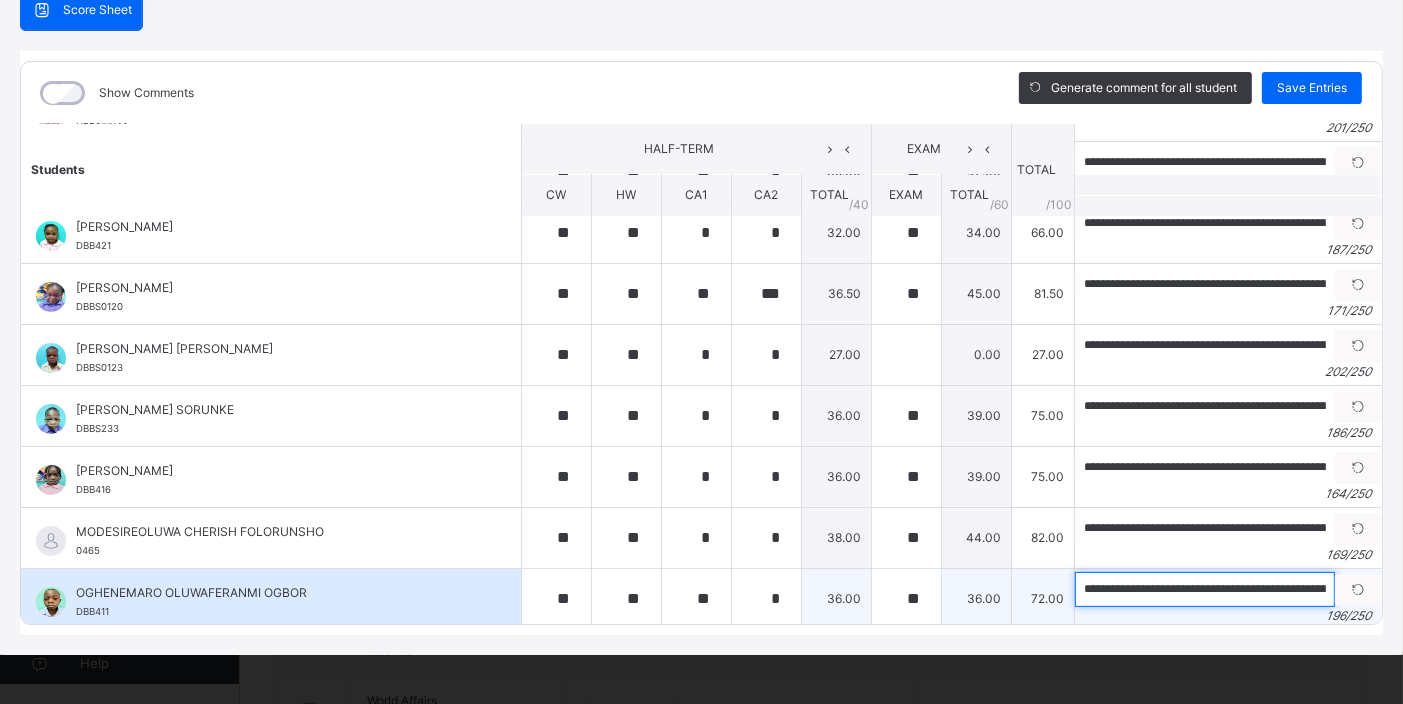 scroll, scrollTop: 0, scrollLeft: 0, axis: both 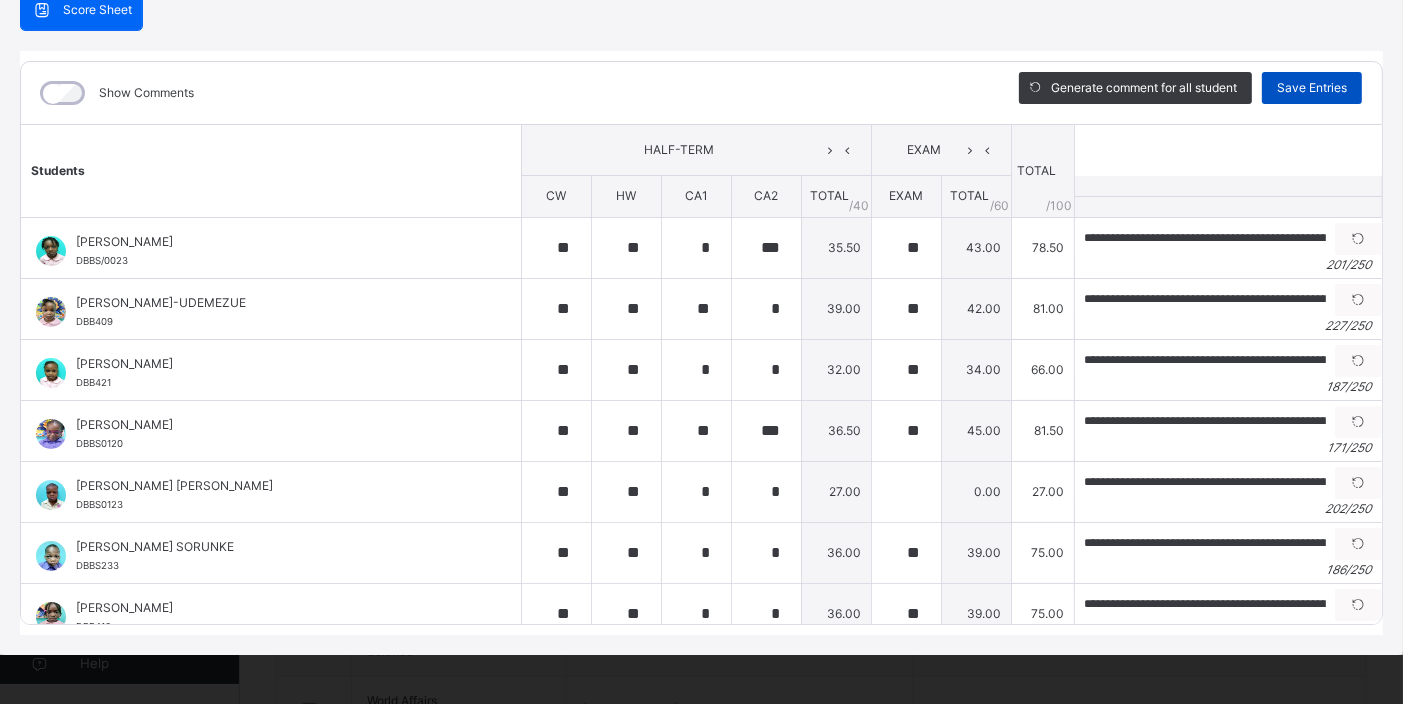 click on "Save Entries" at bounding box center (1312, 88) 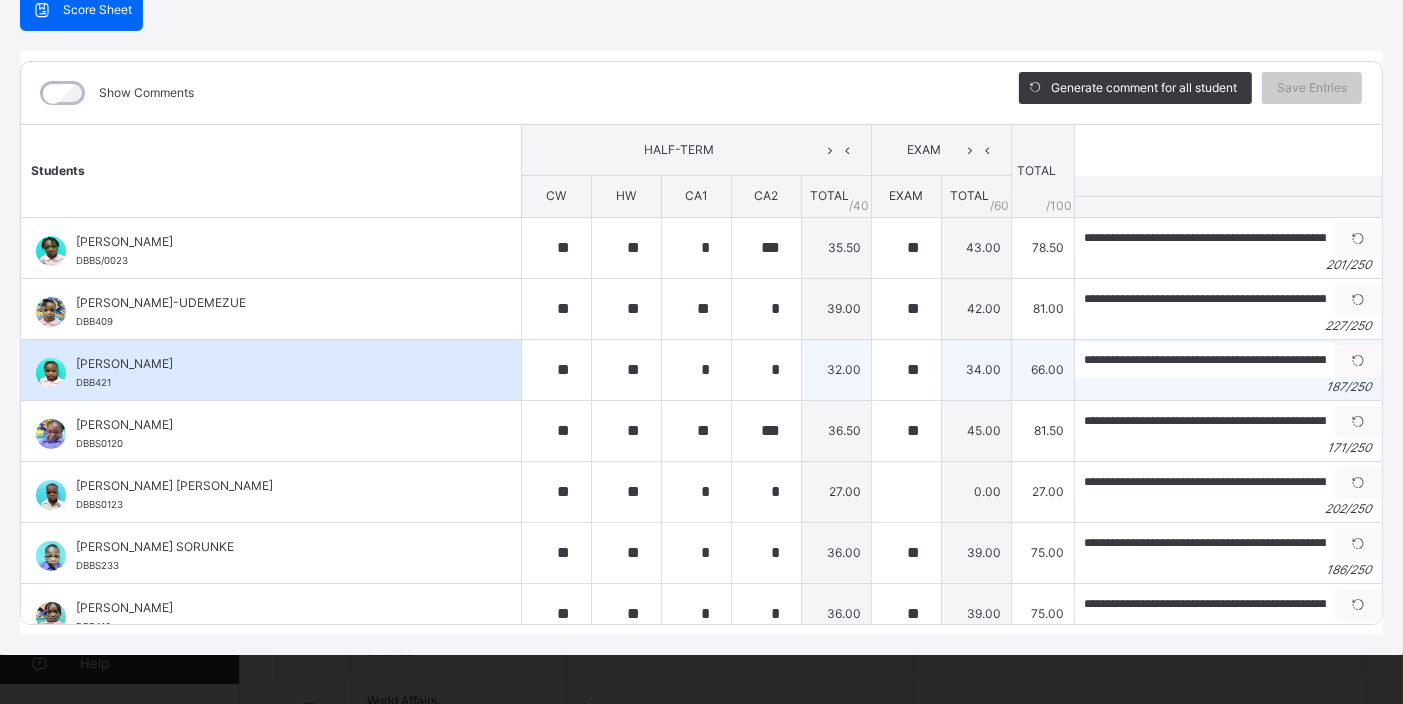 scroll, scrollTop: 100, scrollLeft: 0, axis: vertical 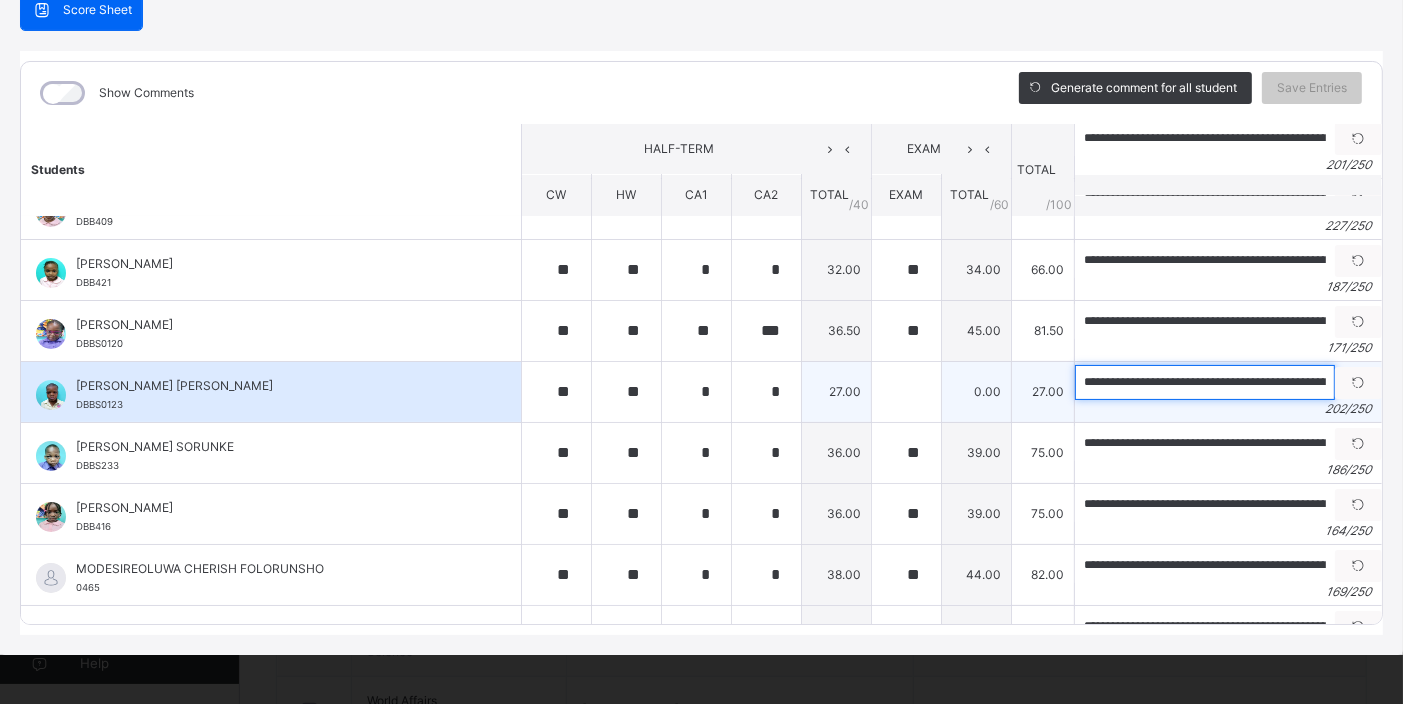 click on "**********" at bounding box center [1205, 382] 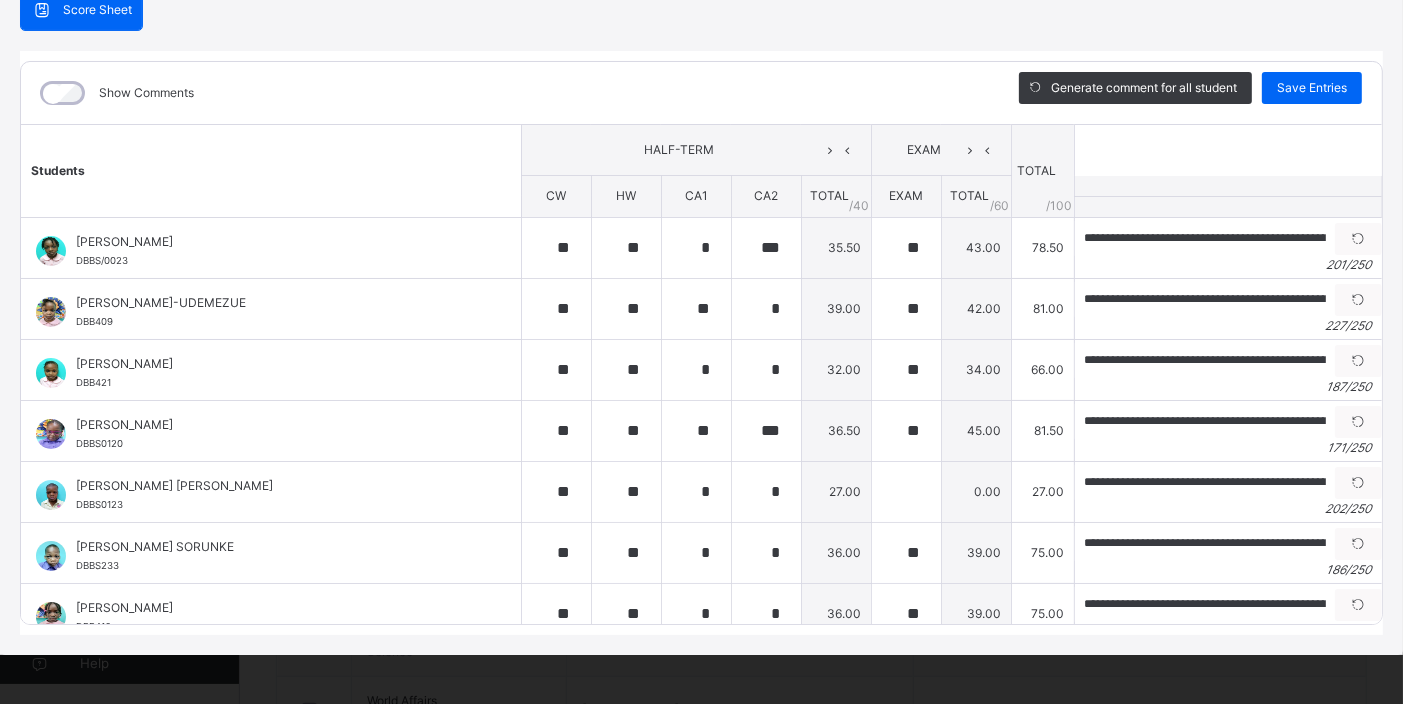 type on "**" 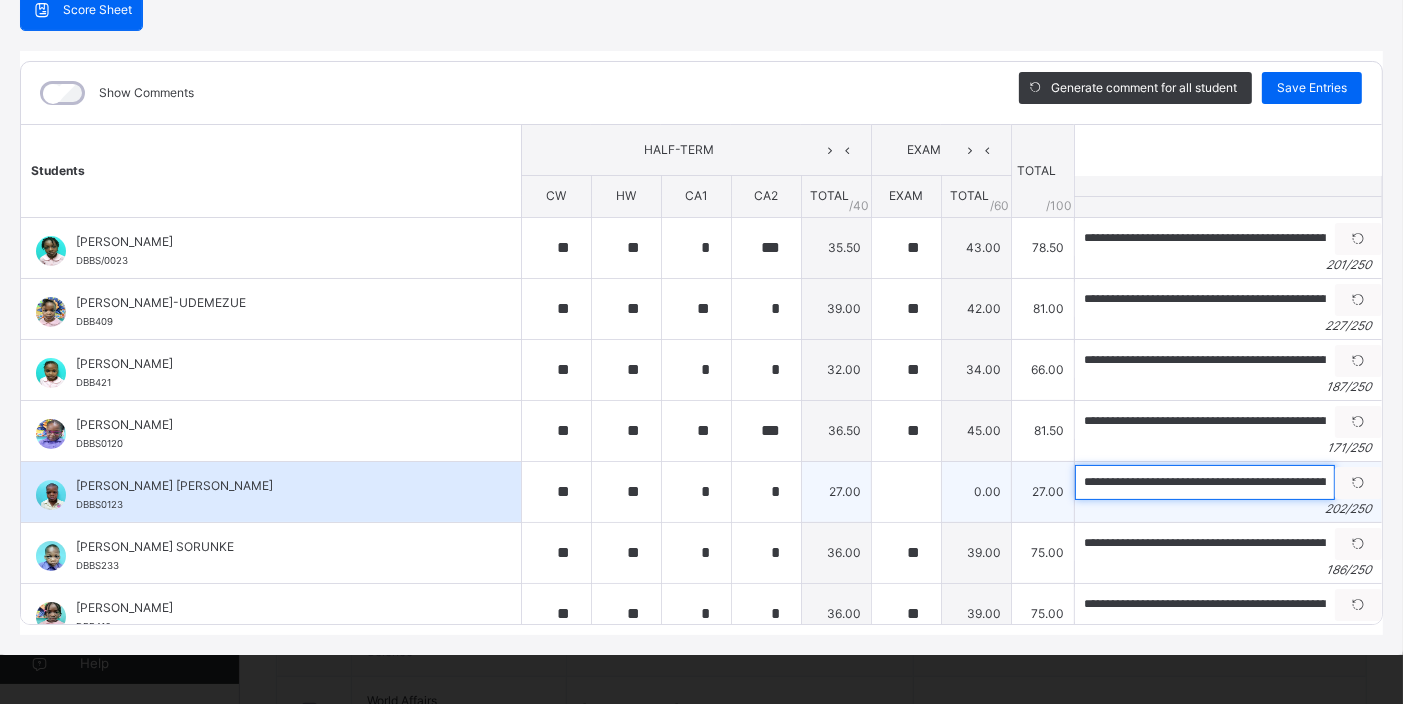 click on "**********" at bounding box center (1205, 482) 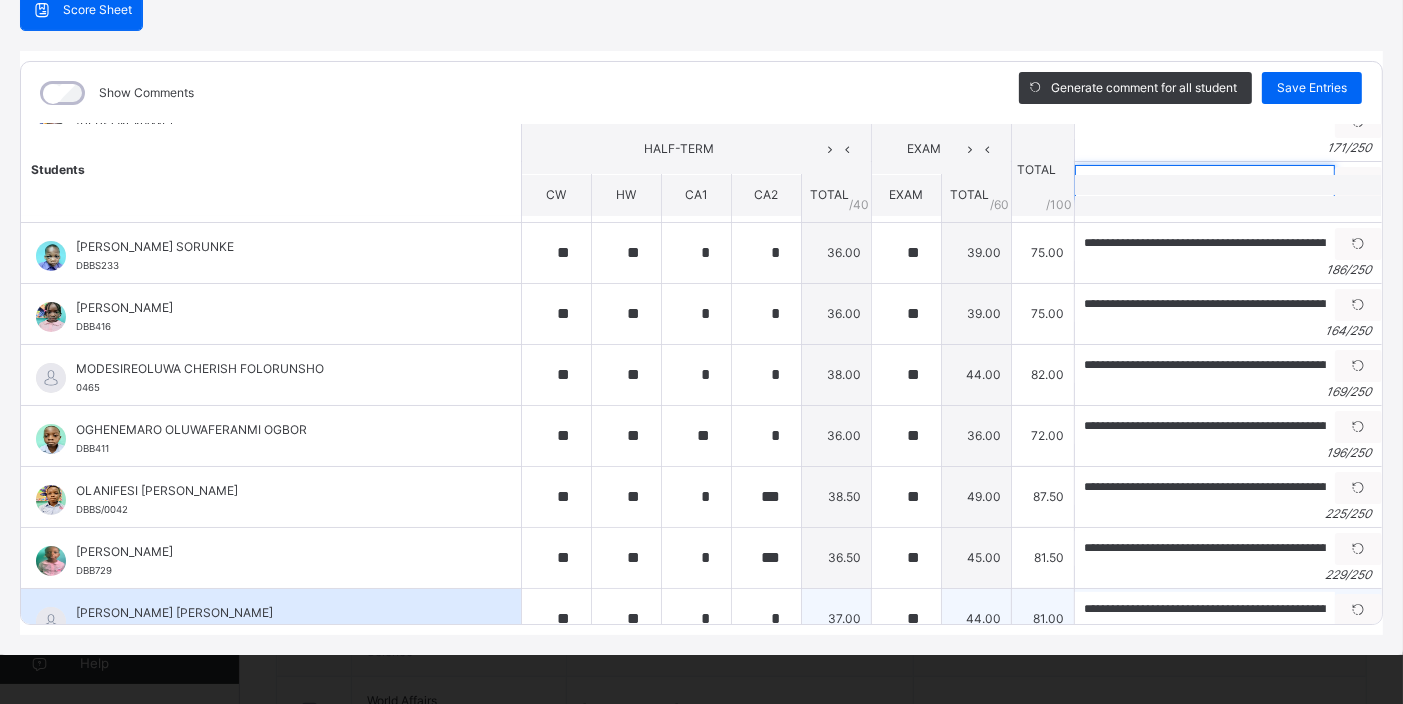 scroll, scrollTop: 337, scrollLeft: 0, axis: vertical 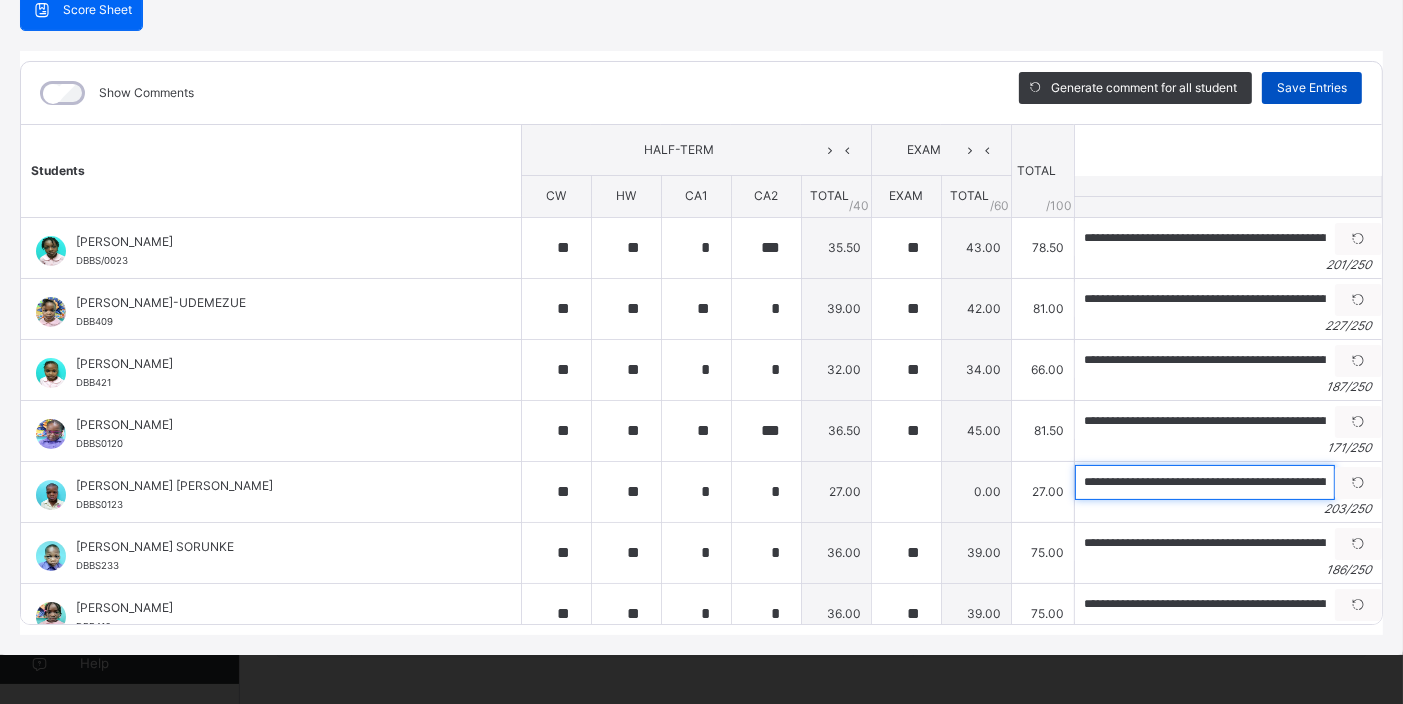 type on "**********" 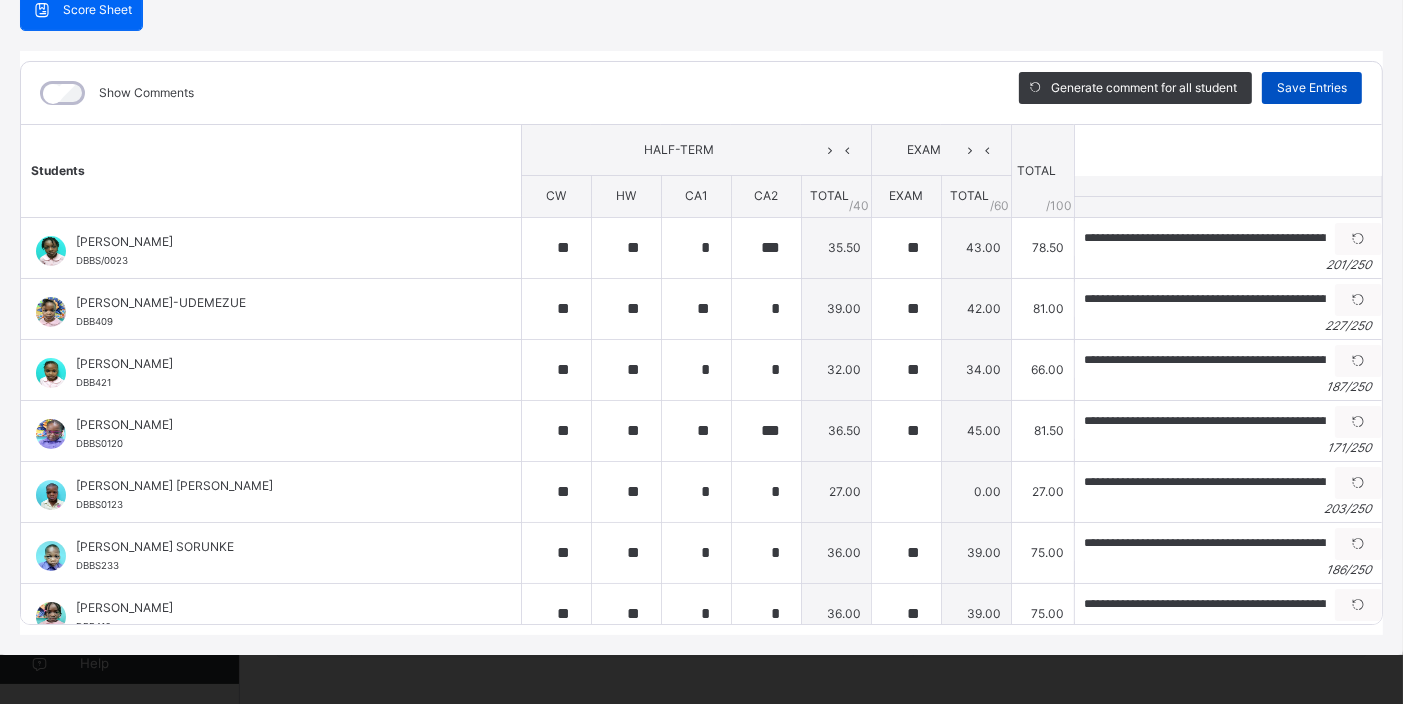 click on "Save Entries" at bounding box center [1312, 88] 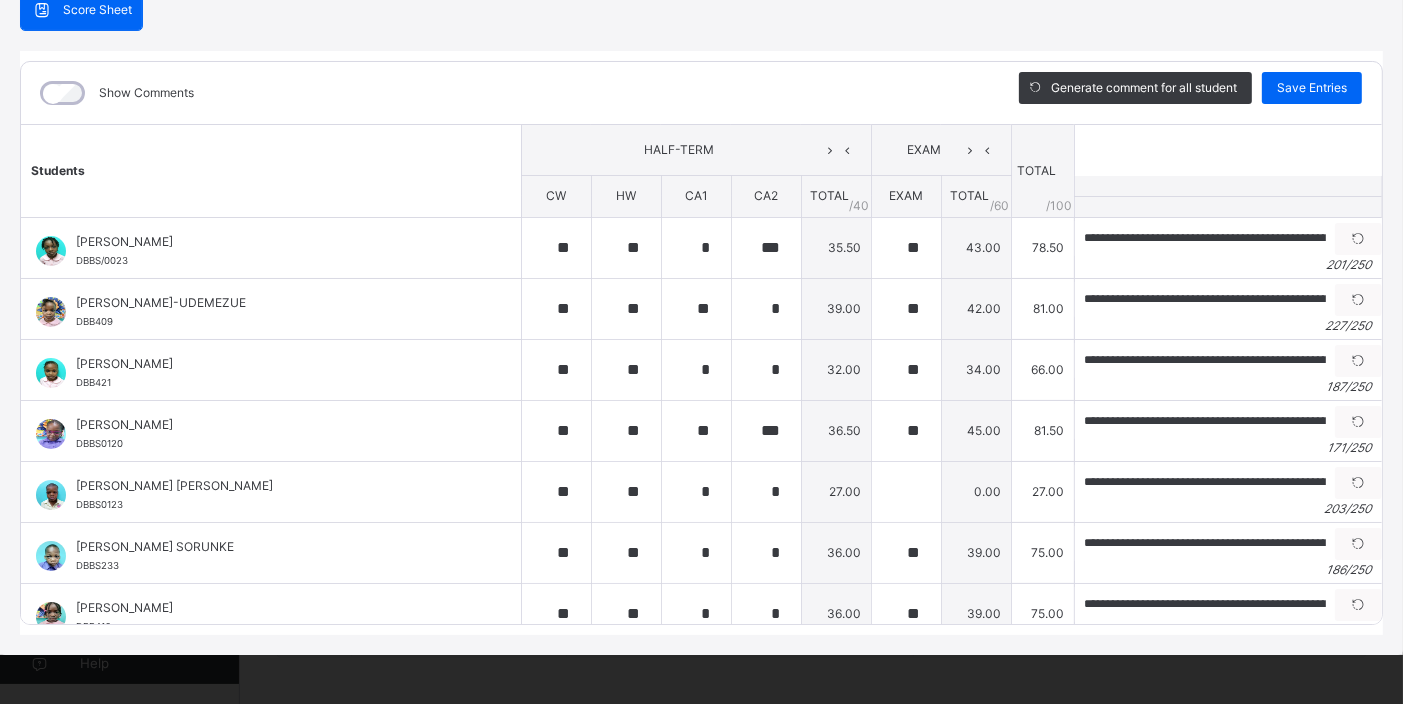scroll, scrollTop: 0, scrollLeft: 0, axis: both 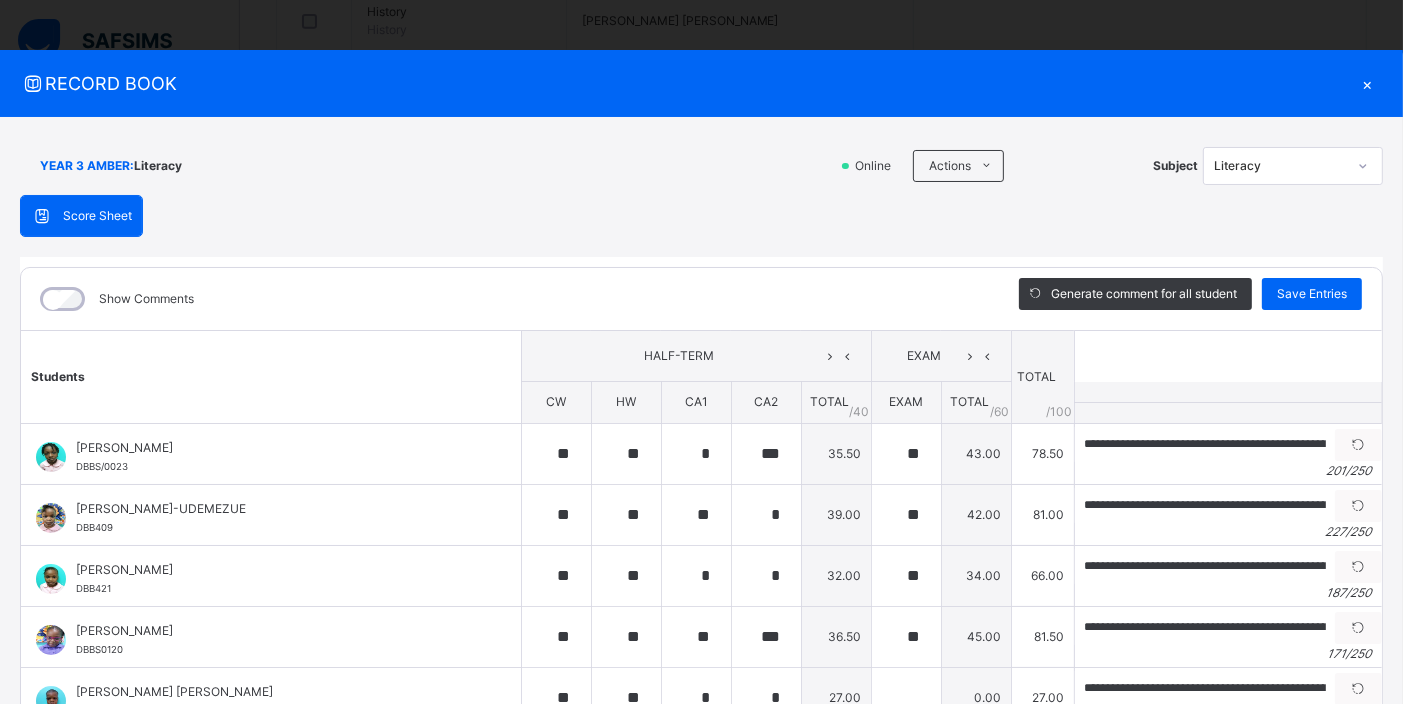 click on "×" at bounding box center [1368, 83] 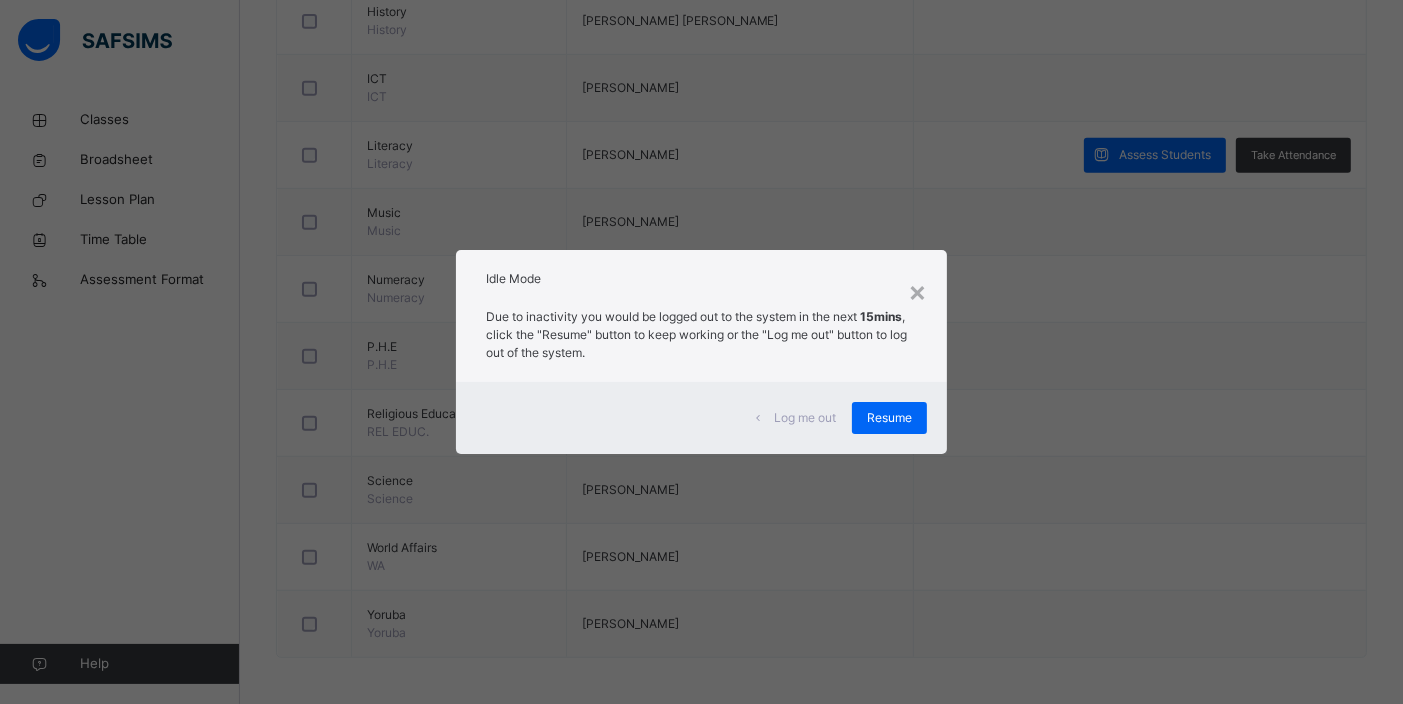 click on "Log me out Resume" at bounding box center (701, 418) 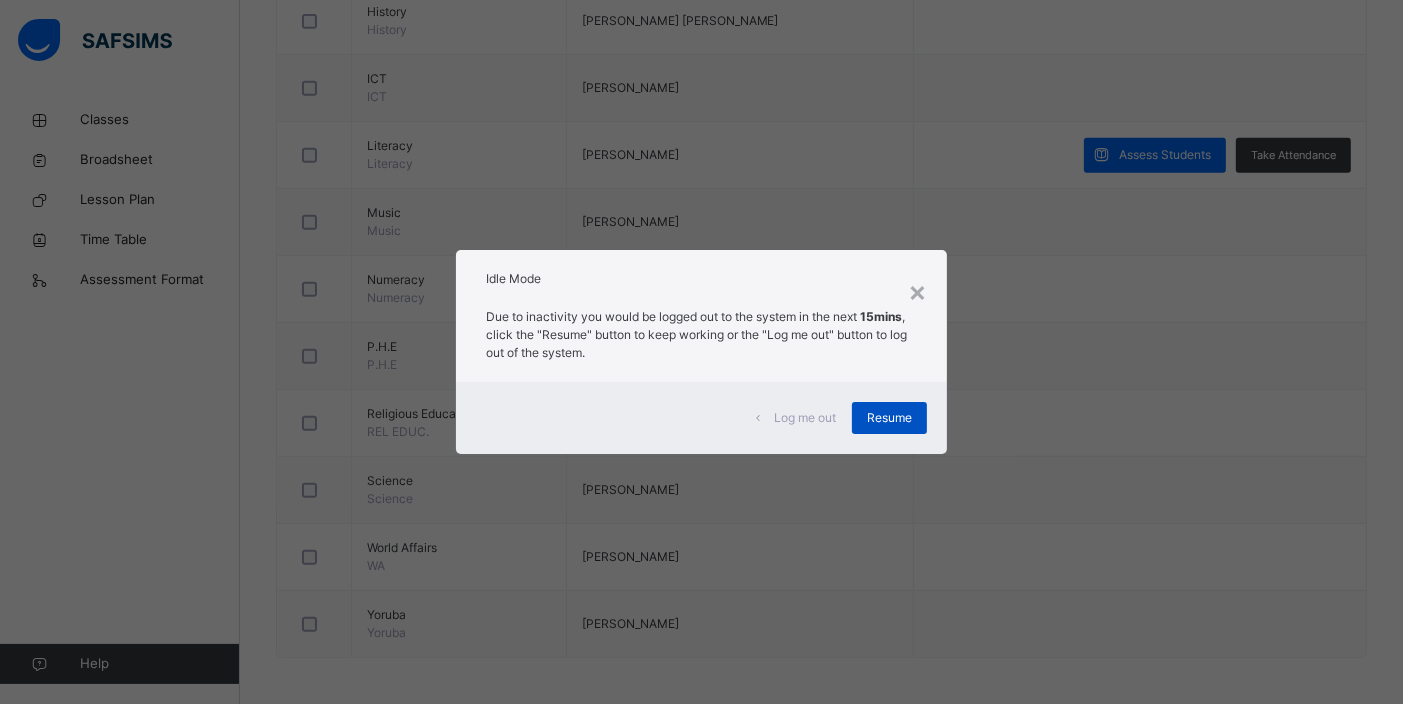 click on "Resume" at bounding box center (889, 418) 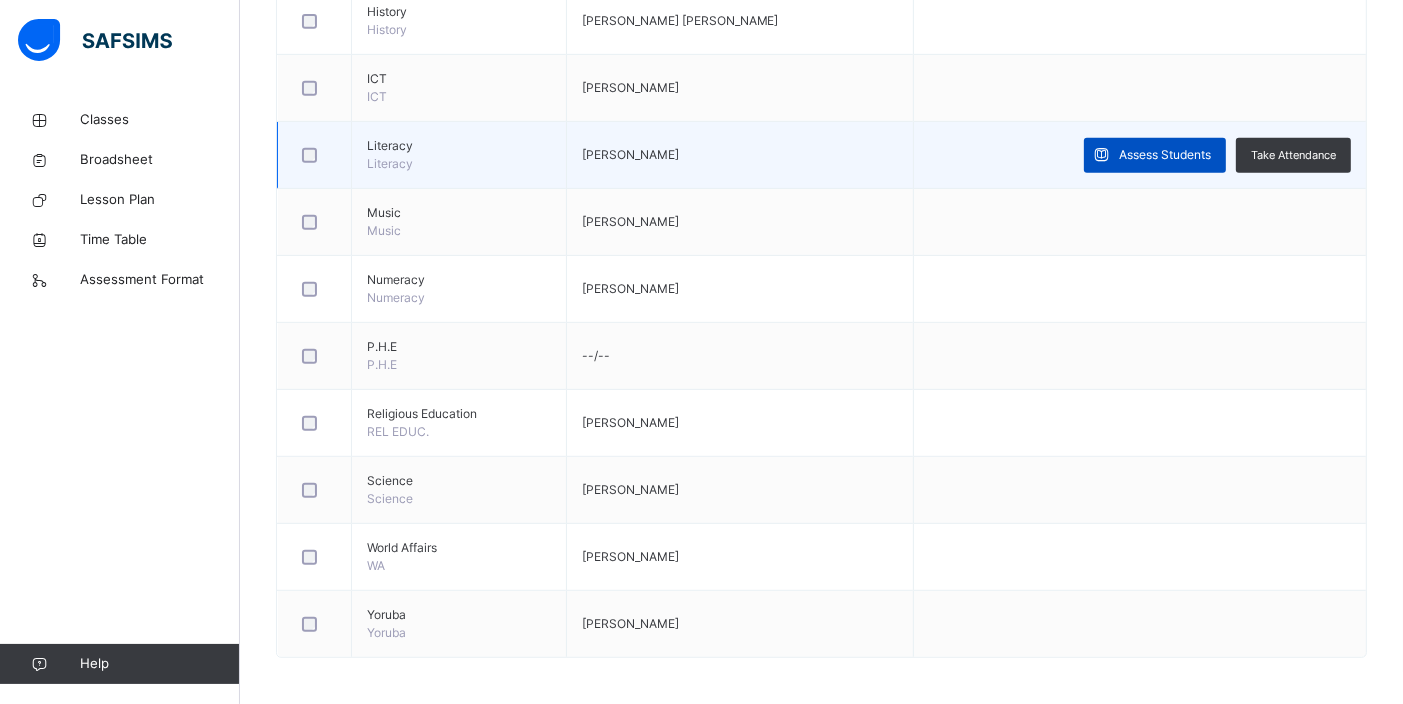 click on "Assess Students" at bounding box center [1165, 155] 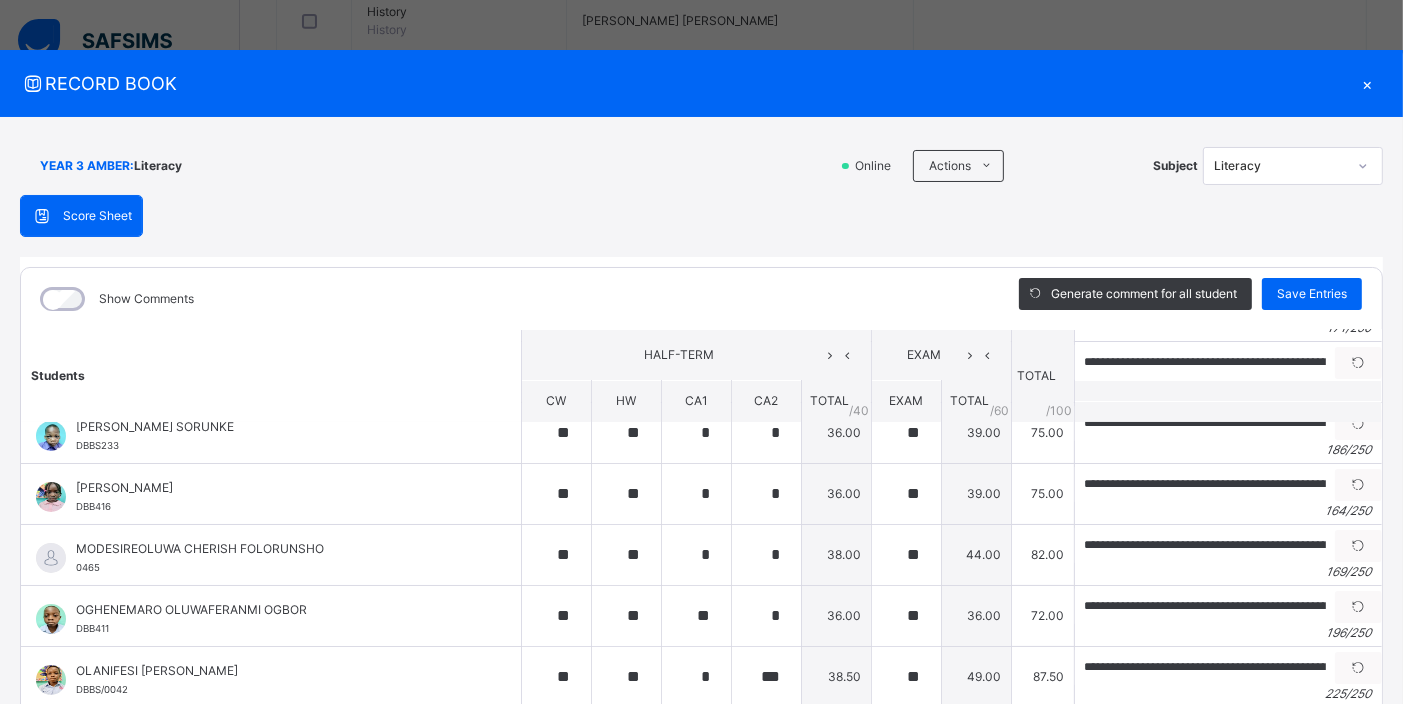 scroll, scrollTop: 337, scrollLeft: 0, axis: vertical 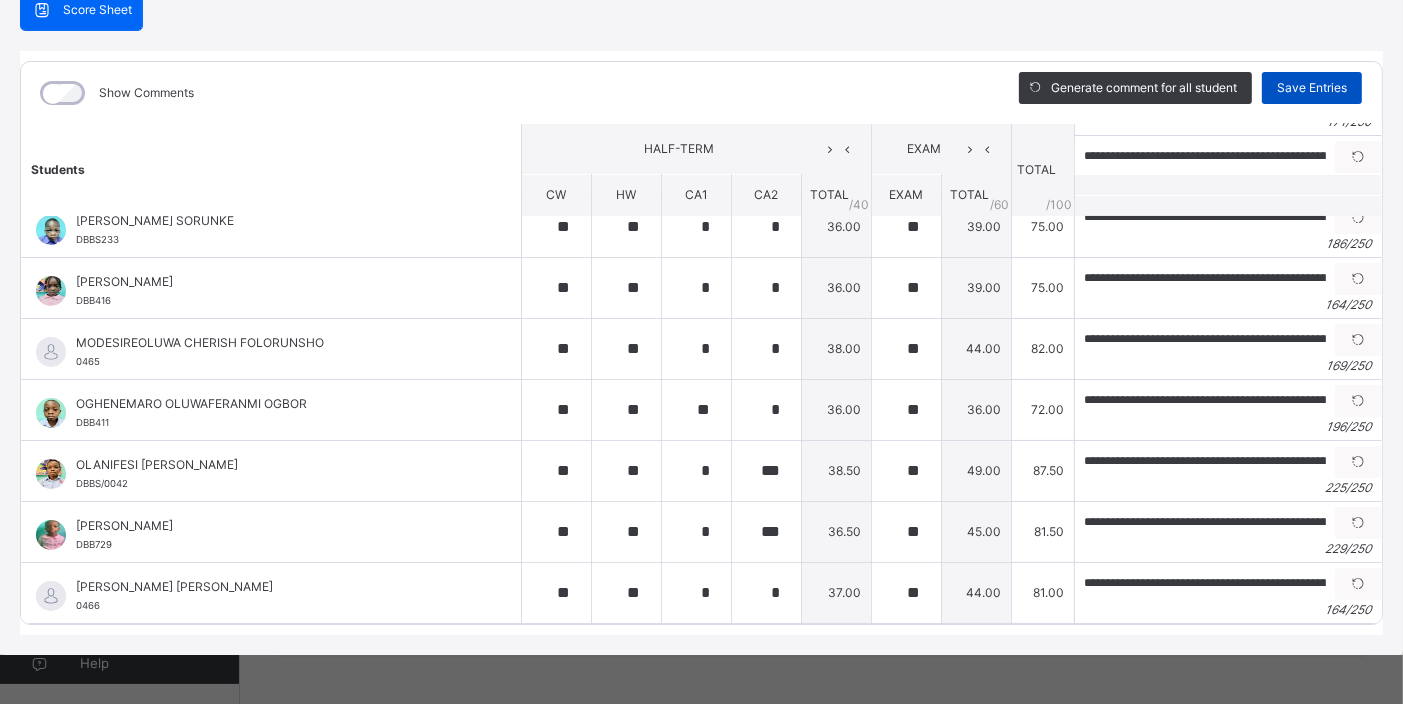 click on "Save Entries" at bounding box center (1312, 88) 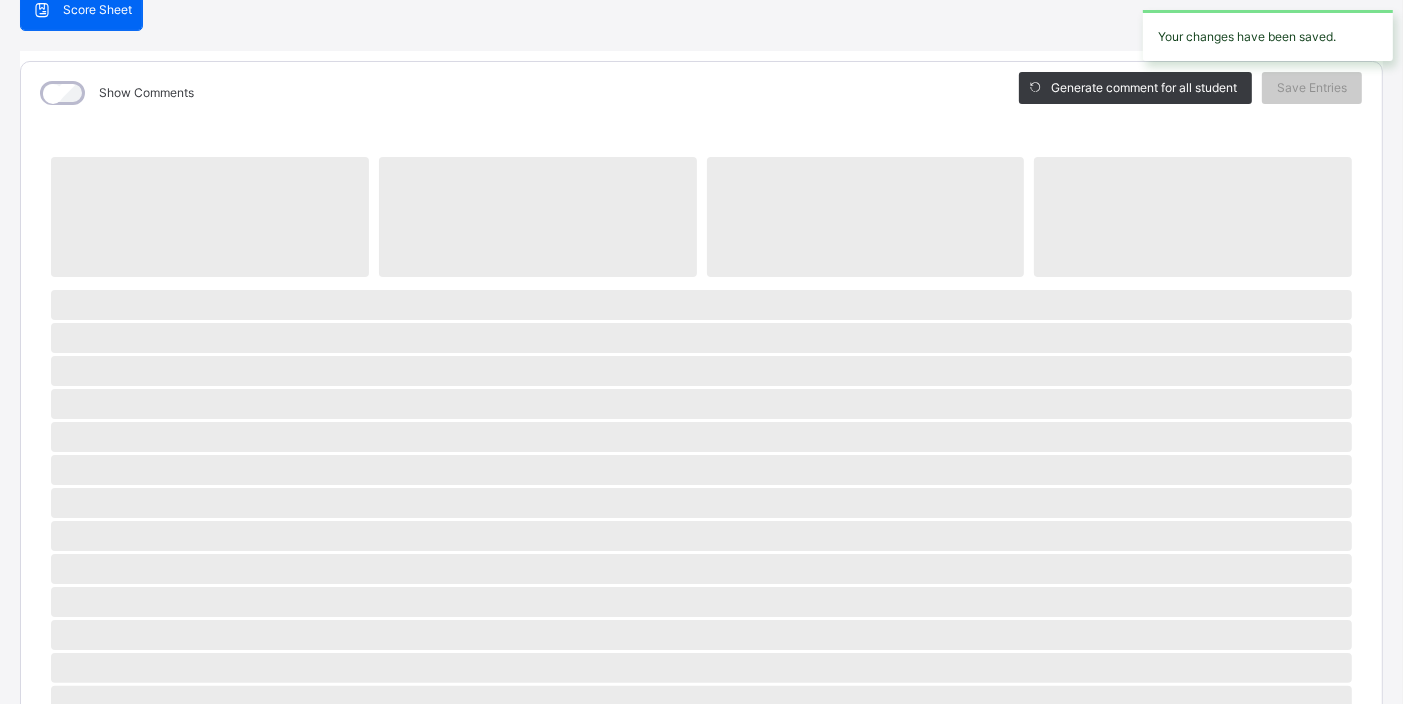 scroll, scrollTop: 0, scrollLeft: 0, axis: both 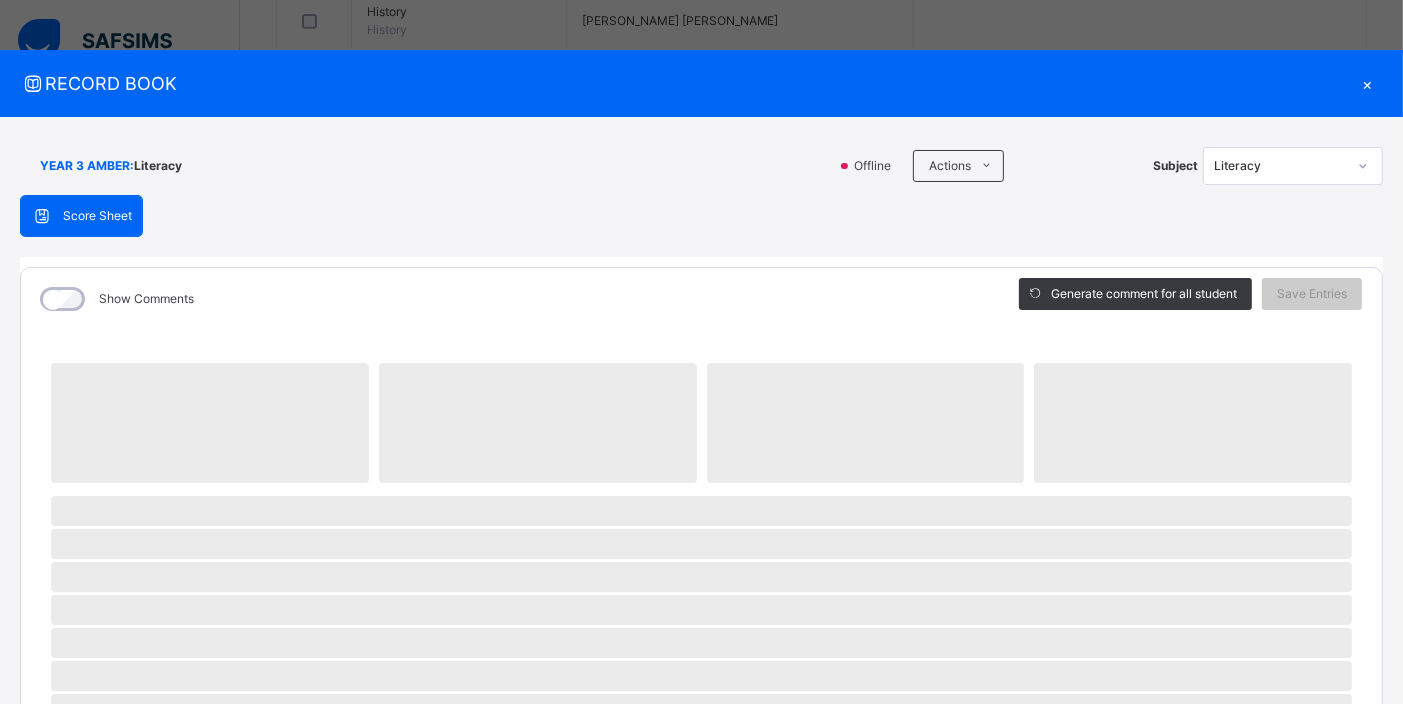 click on "×" at bounding box center [1368, 83] 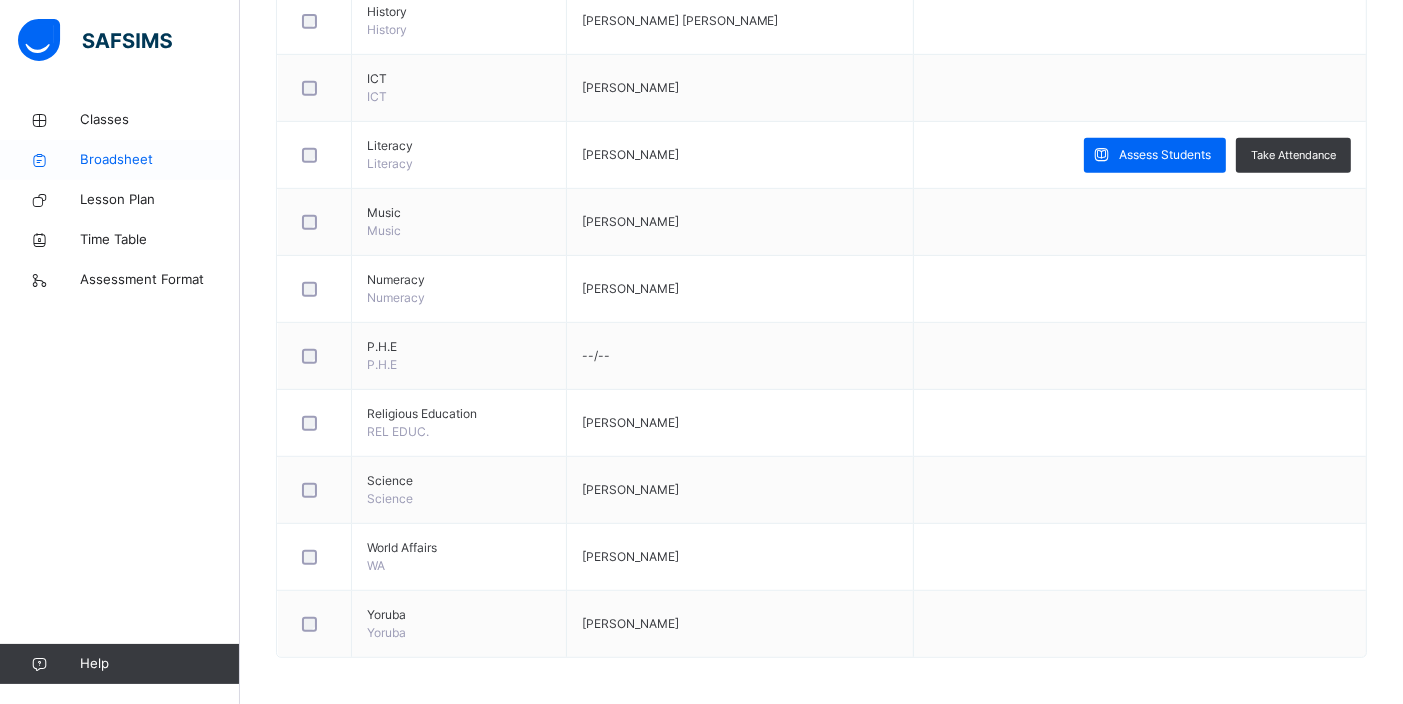click on "Broadsheet" at bounding box center (160, 160) 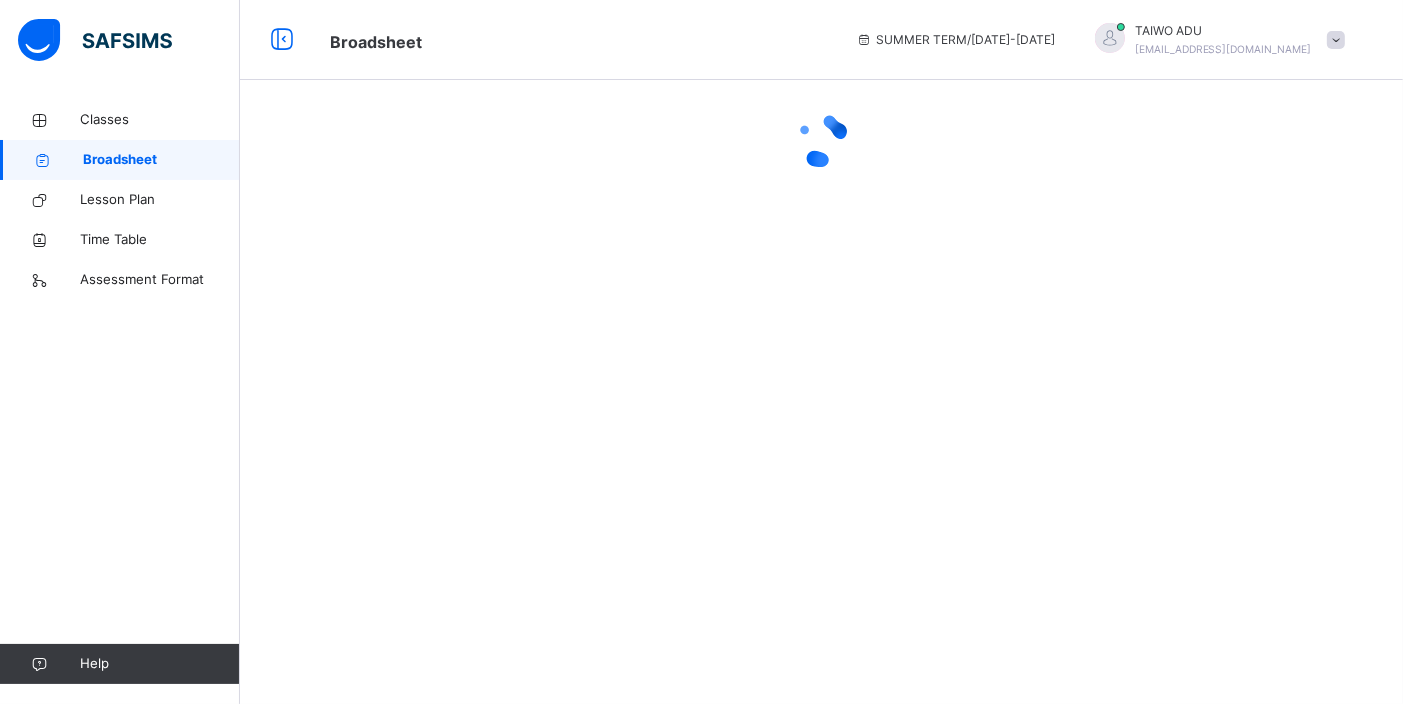 scroll, scrollTop: 0, scrollLeft: 0, axis: both 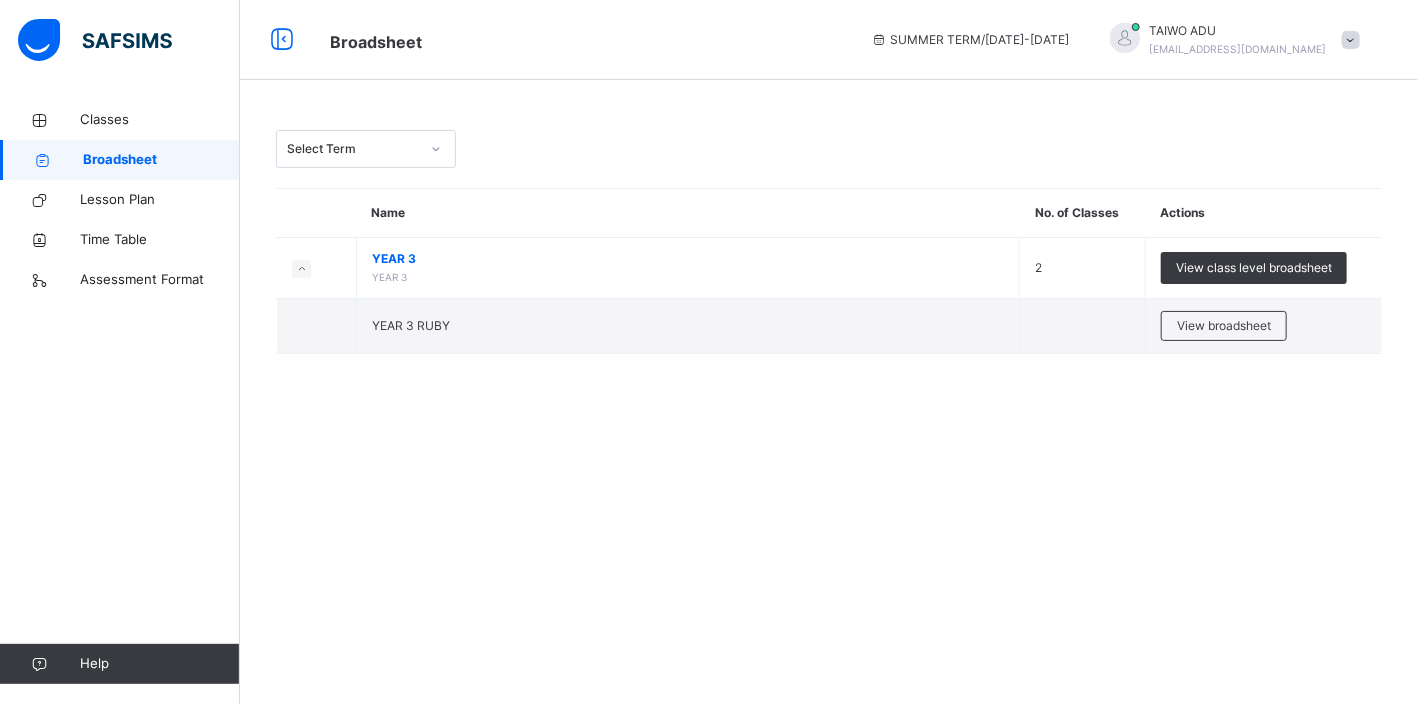 click 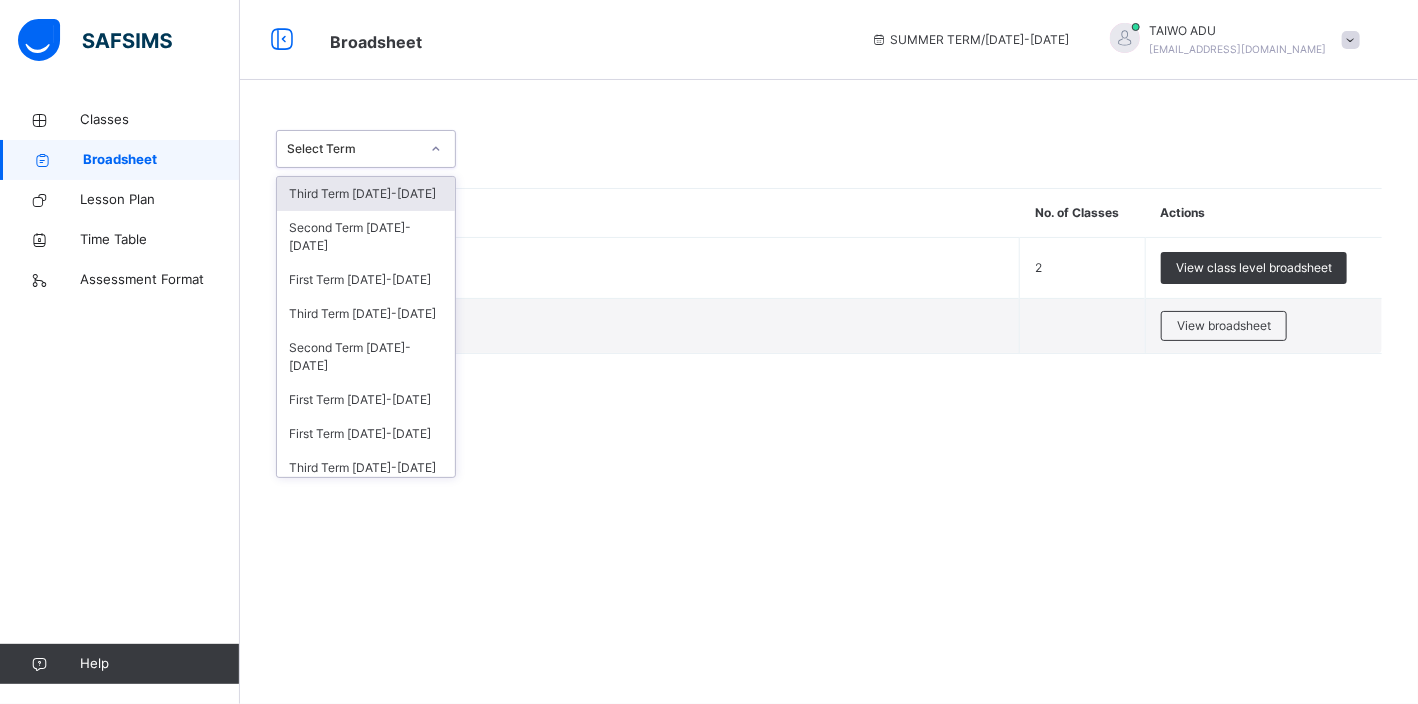 click on "Third Term [DATE]-[DATE]" at bounding box center [366, 194] 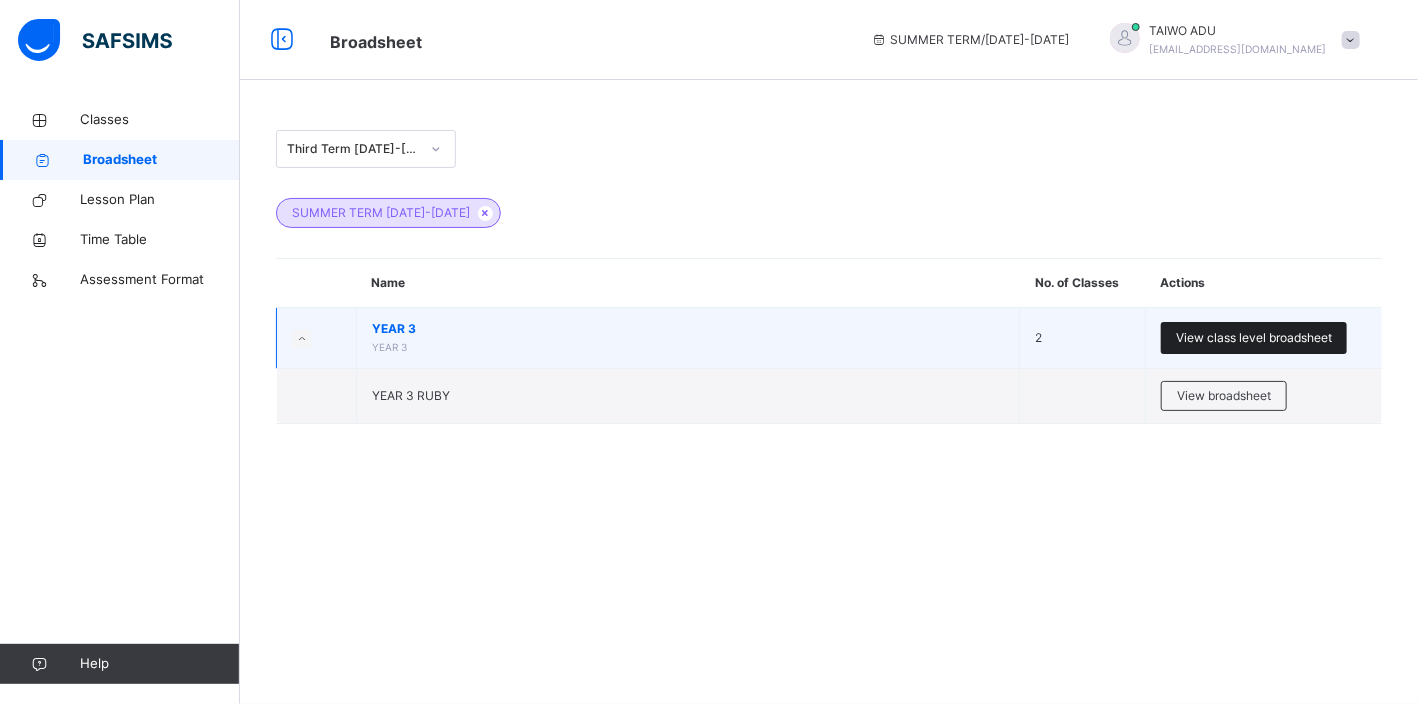 click on "View class level broadsheet" at bounding box center (1254, 338) 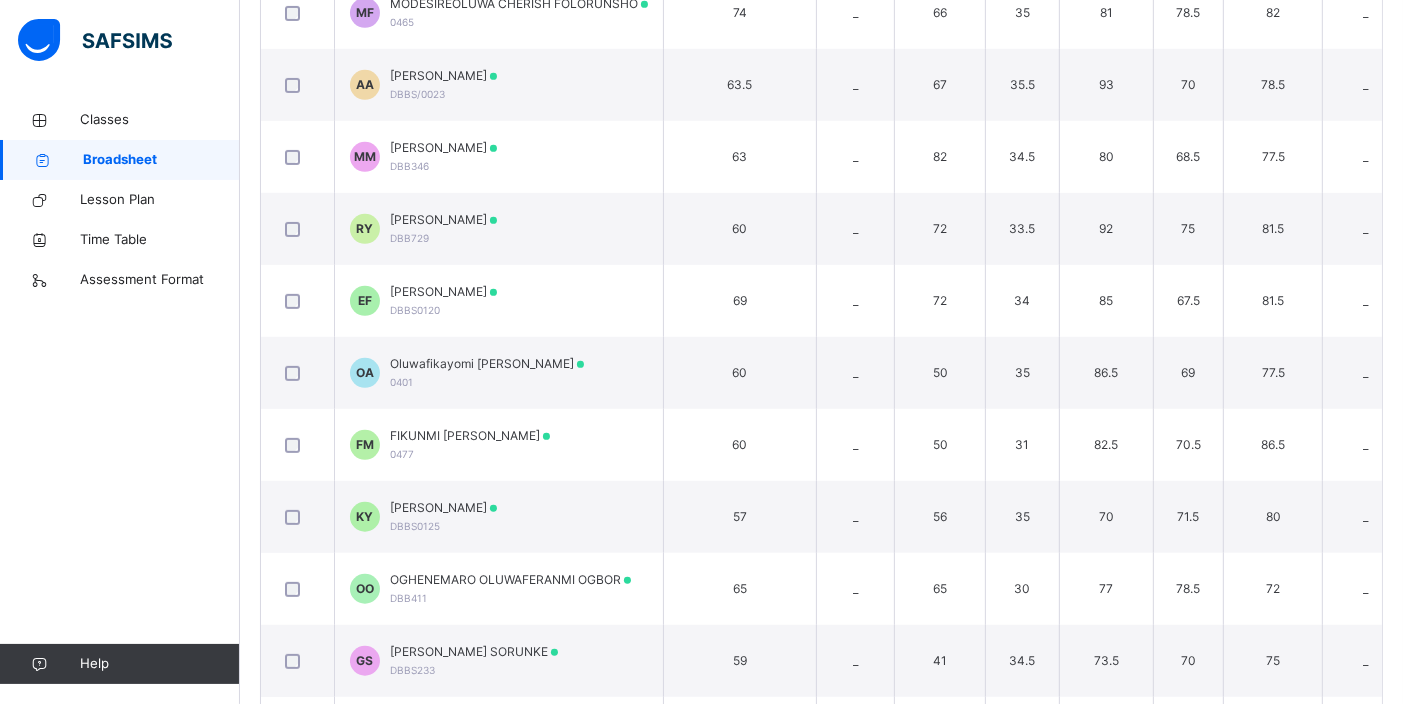 scroll, scrollTop: 1516, scrollLeft: 0, axis: vertical 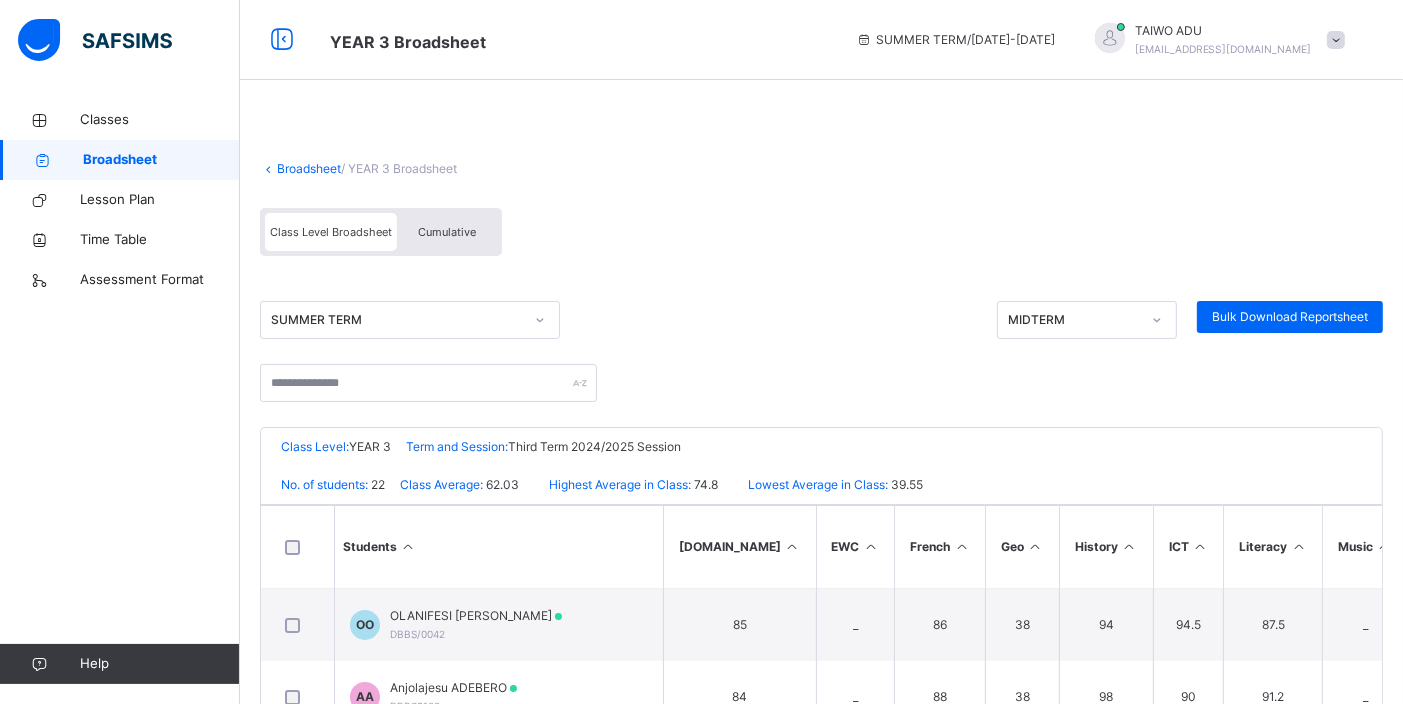 click 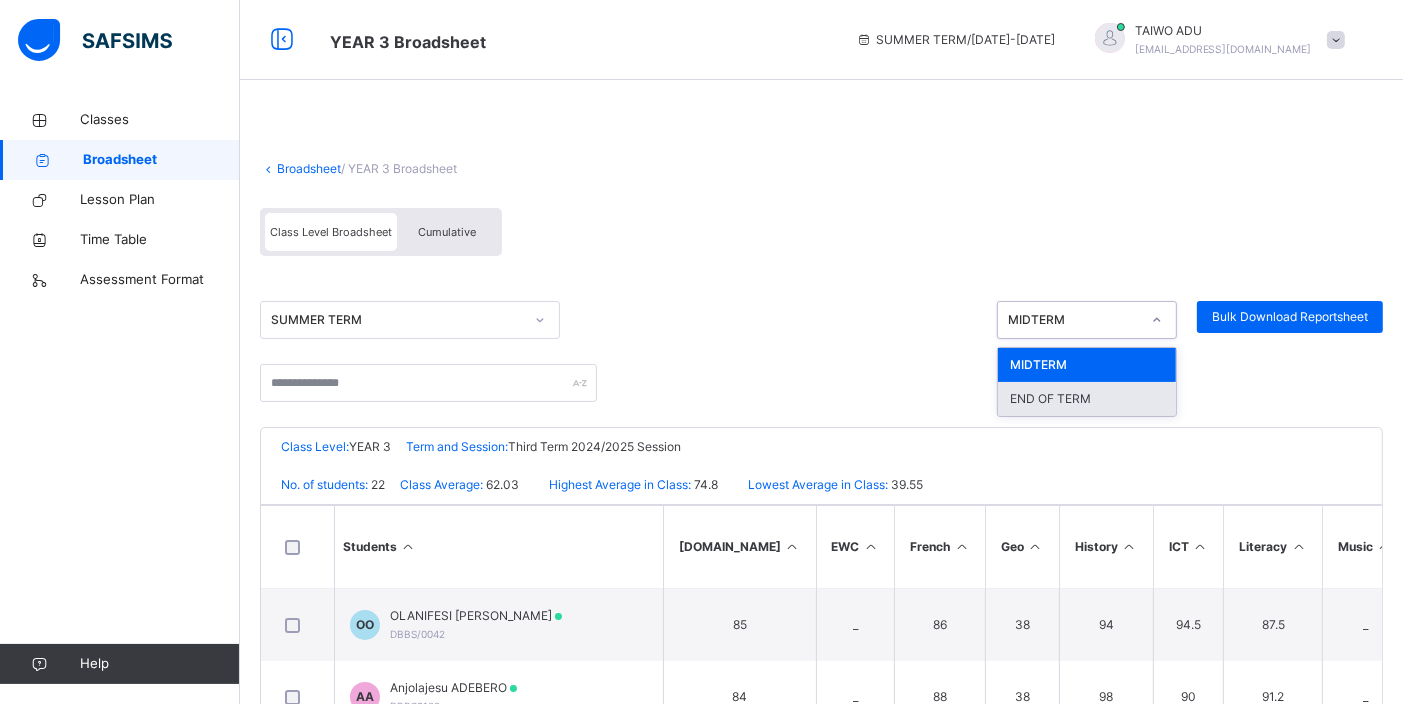 click on "END OF TERM" at bounding box center [1087, 399] 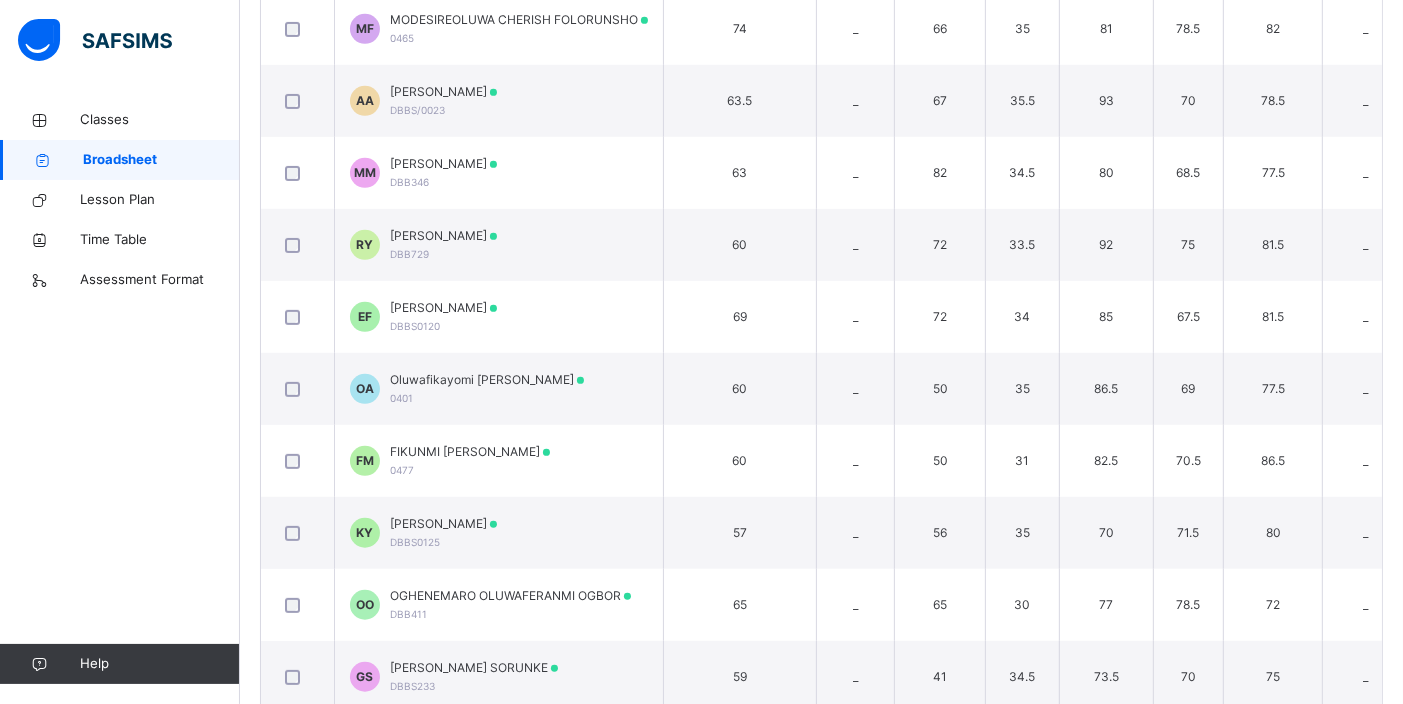 scroll, scrollTop: 1516, scrollLeft: 0, axis: vertical 